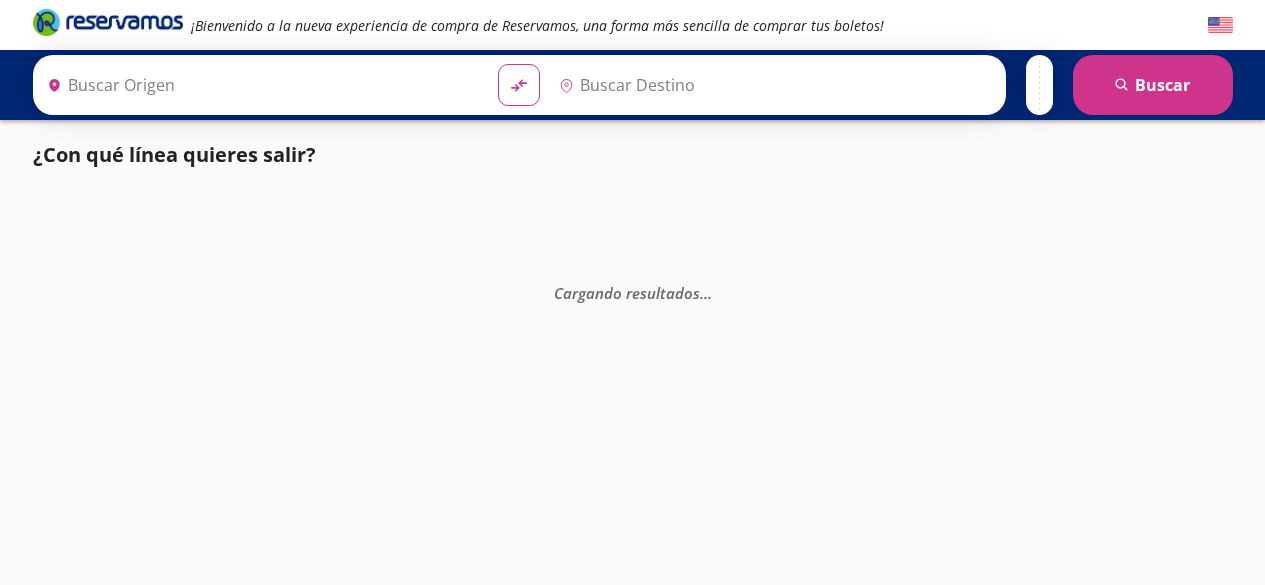 scroll, scrollTop: 0, scrollLeft: 0, axis: both 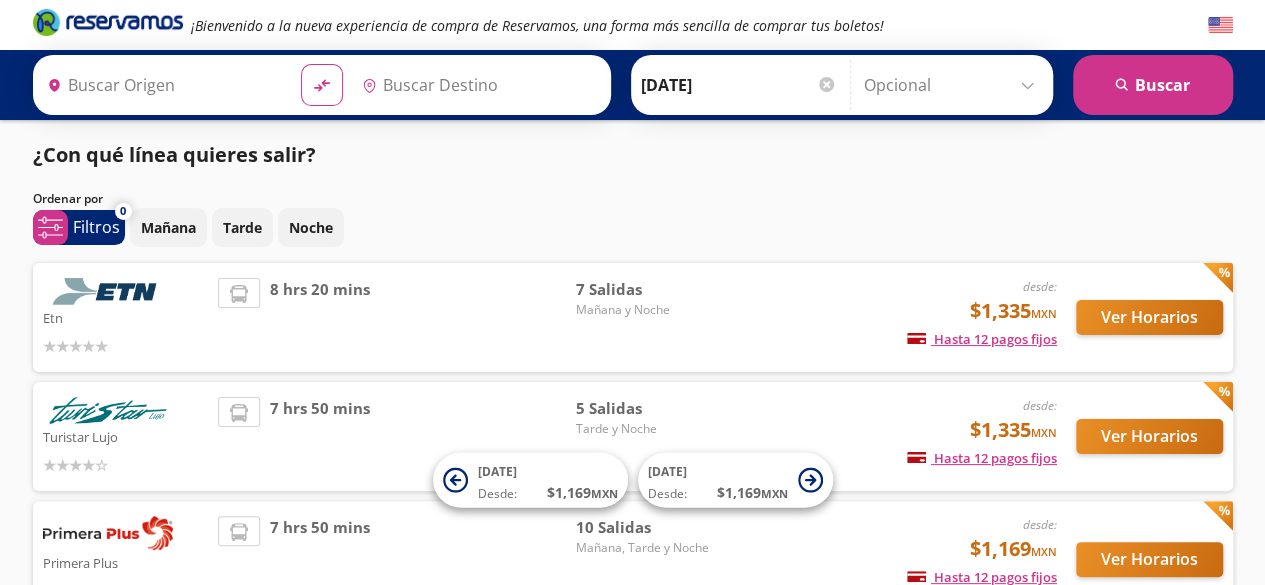 type on "[GEOGRAPHIC_DATA], [GEOGRAPHIC_DATA]" 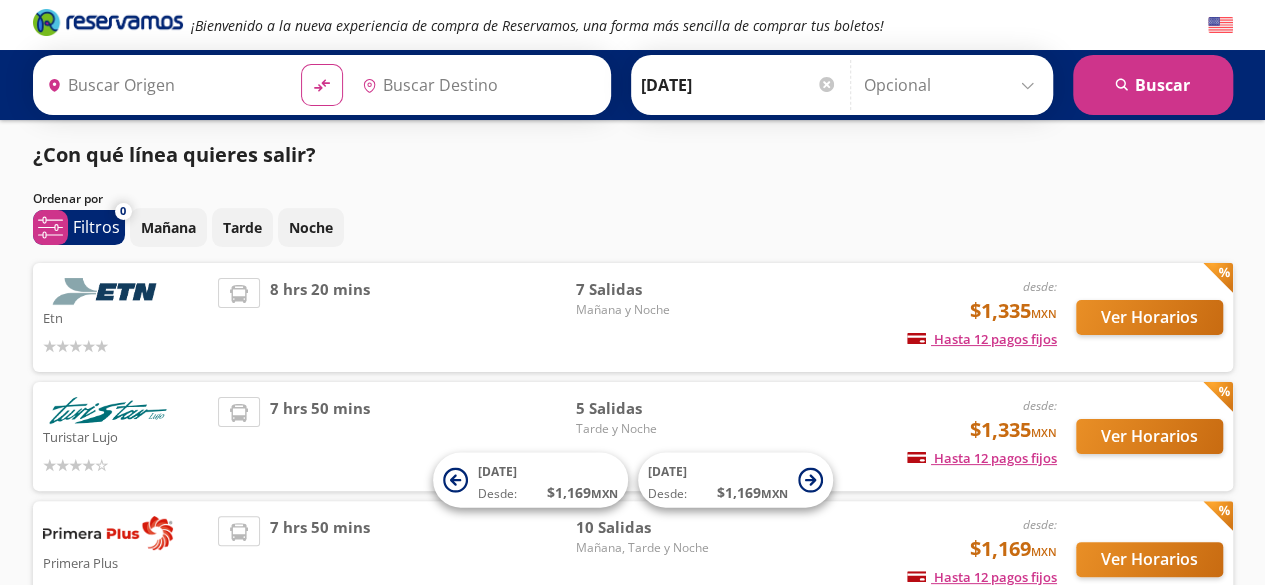 type on "Central Zapopan, [GEOGRAPHIC_DATA]" 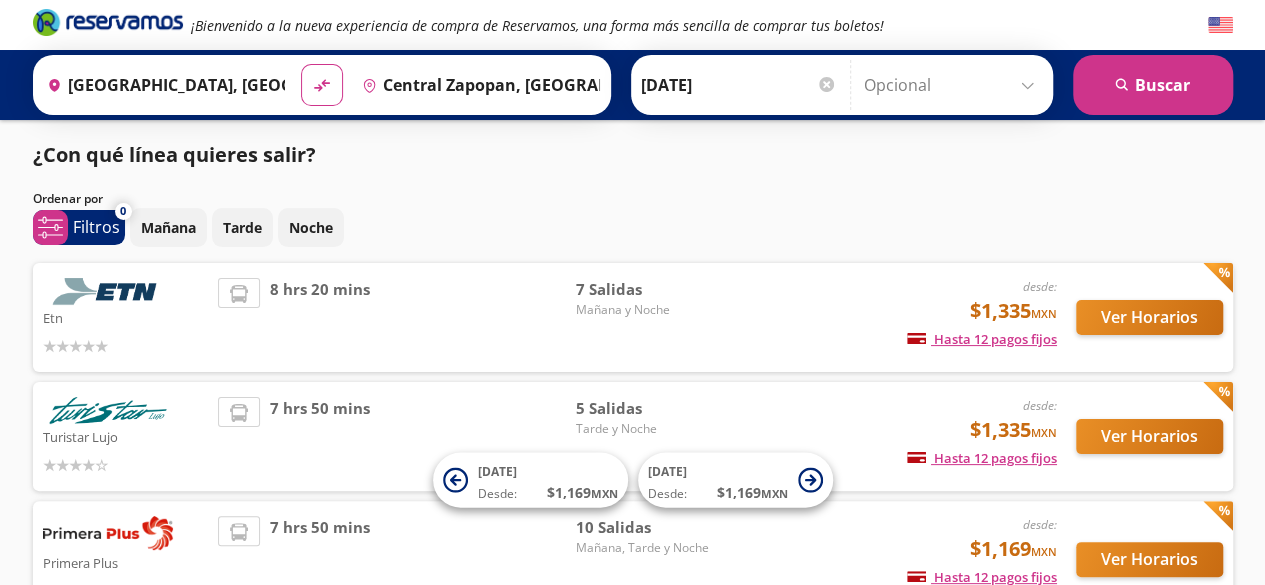 scroll, scrollTop: 0, scrollLeft: 0, axis: both 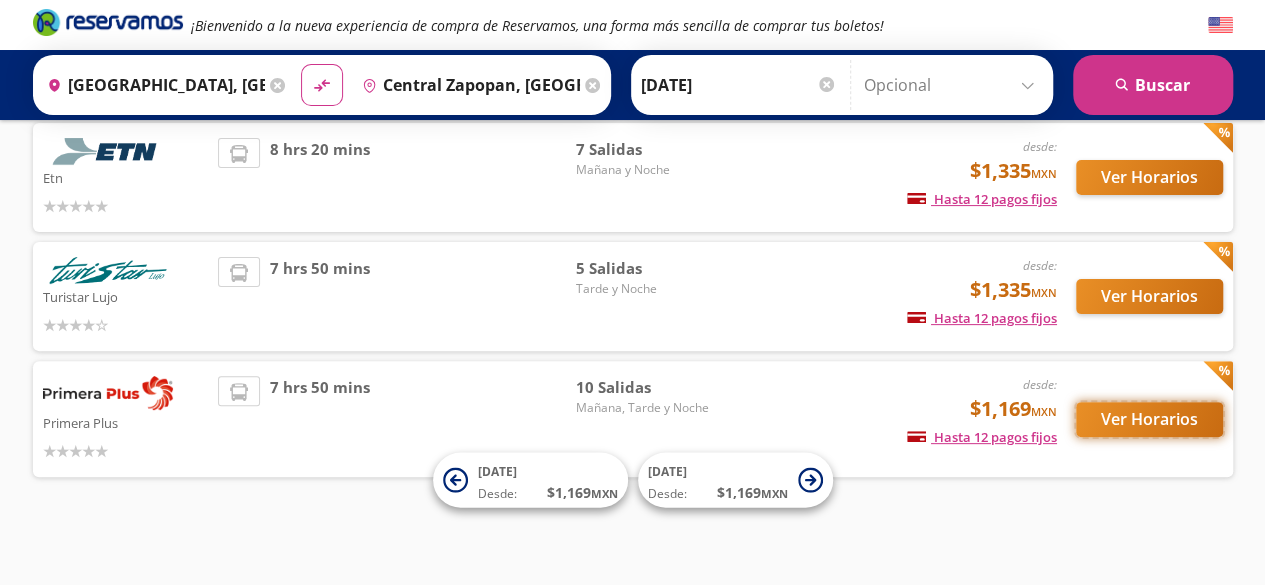 click on "Ver Horarios" at bounding box center [1149, 419] 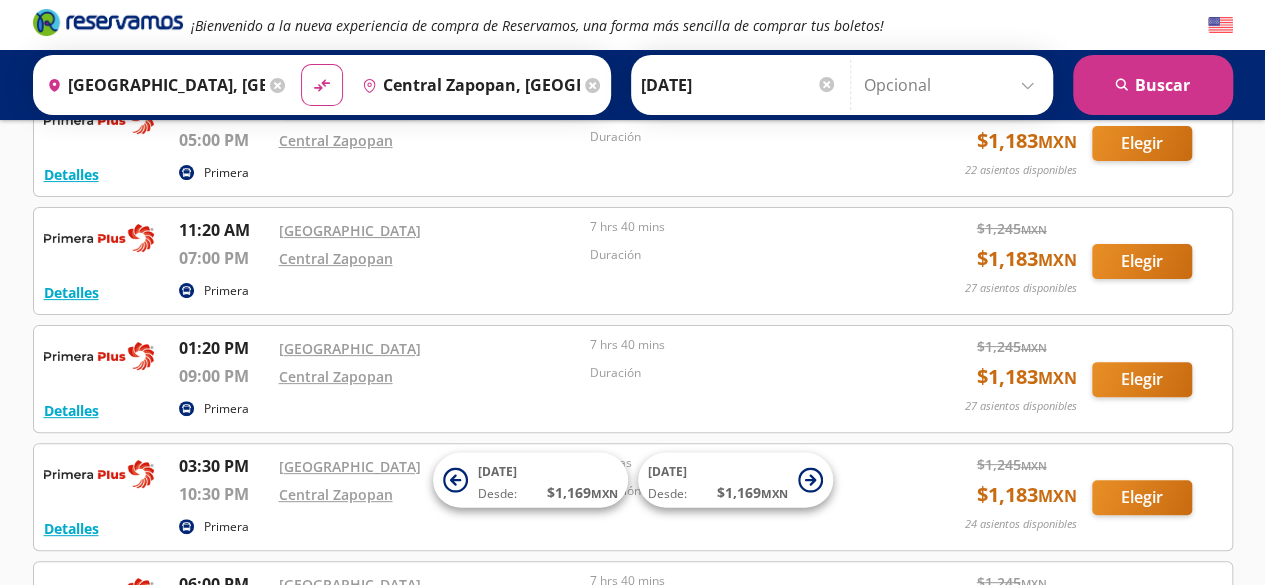 scroll, scrollTop: 0, scrollLeft: 0, axis: both 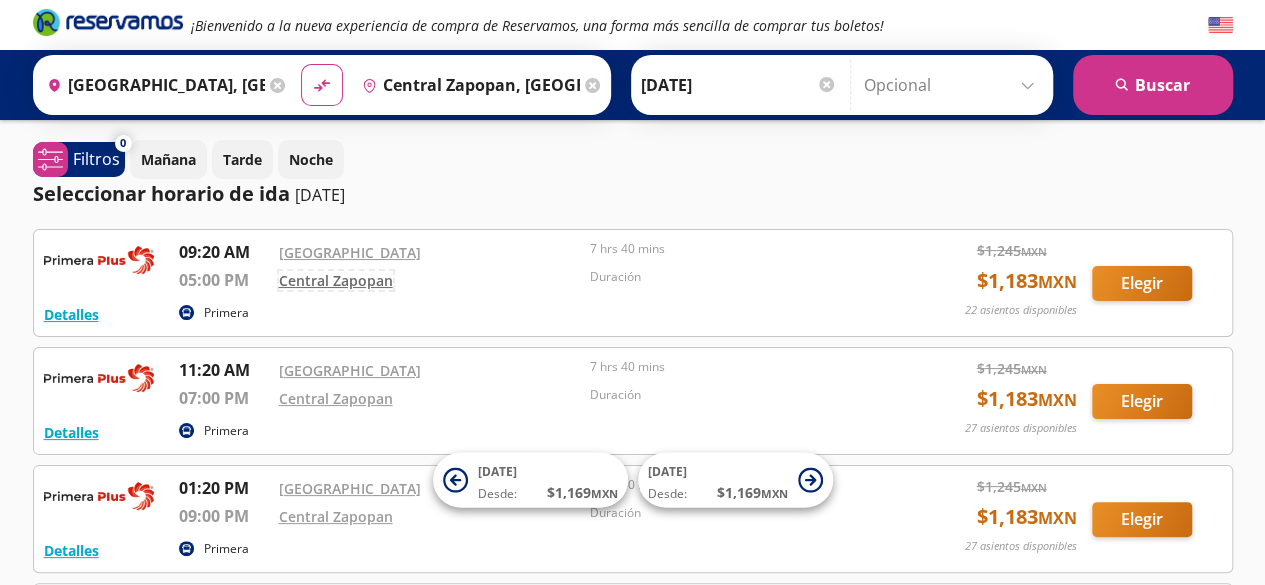 click on "Central Zapopan" at bounding box center [336, 280] 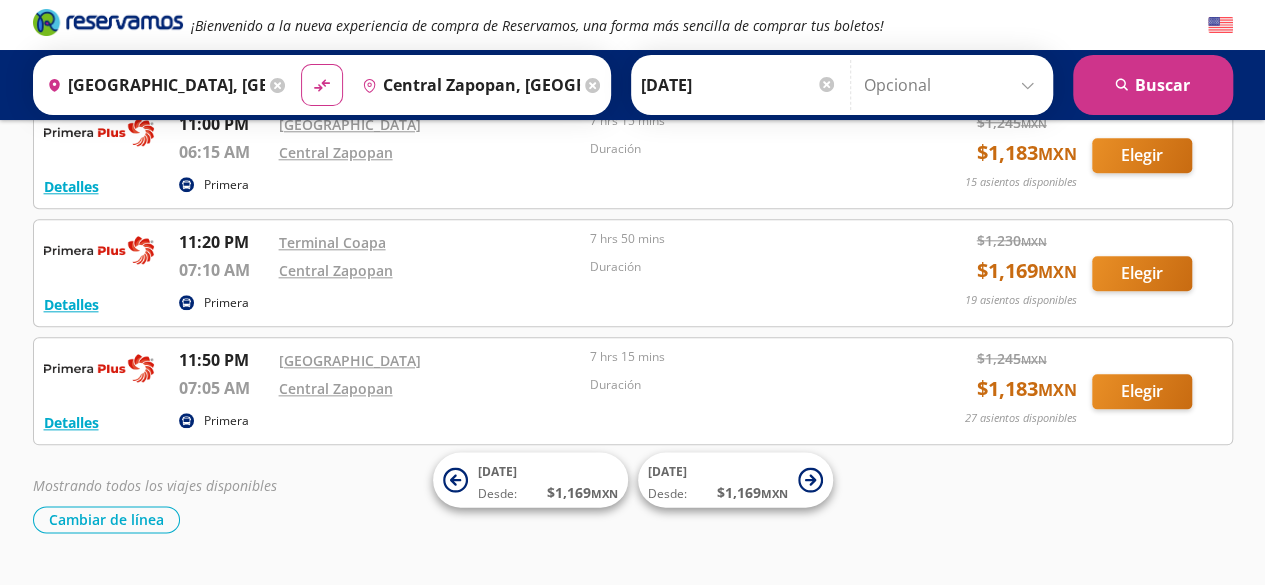 scroll, scrollTop: 966, scrollLeft: 0, axis: vertical 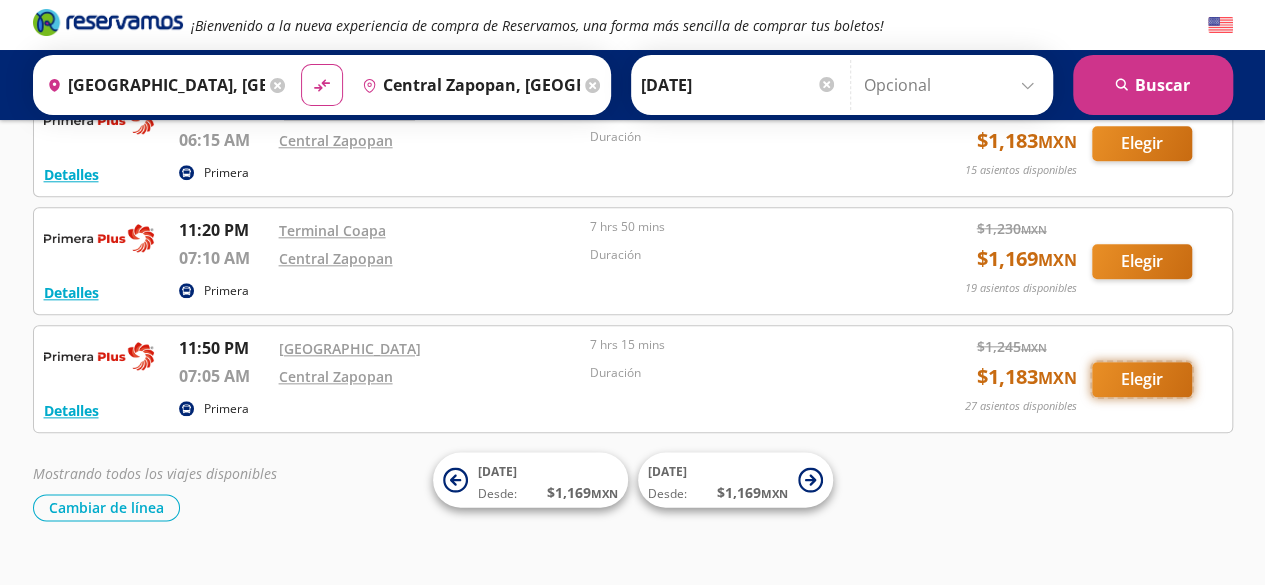 click on "Elegir" at bounding box center (1142, 379) 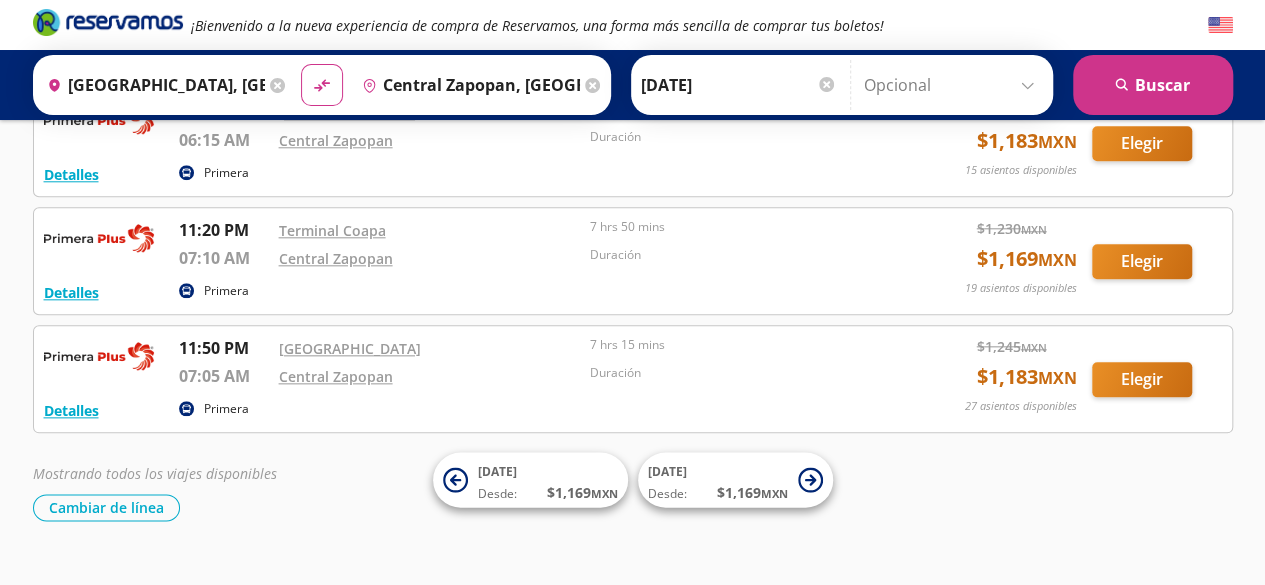 scroll, scrollTop: 0, scrollLeft: 0, axis: both 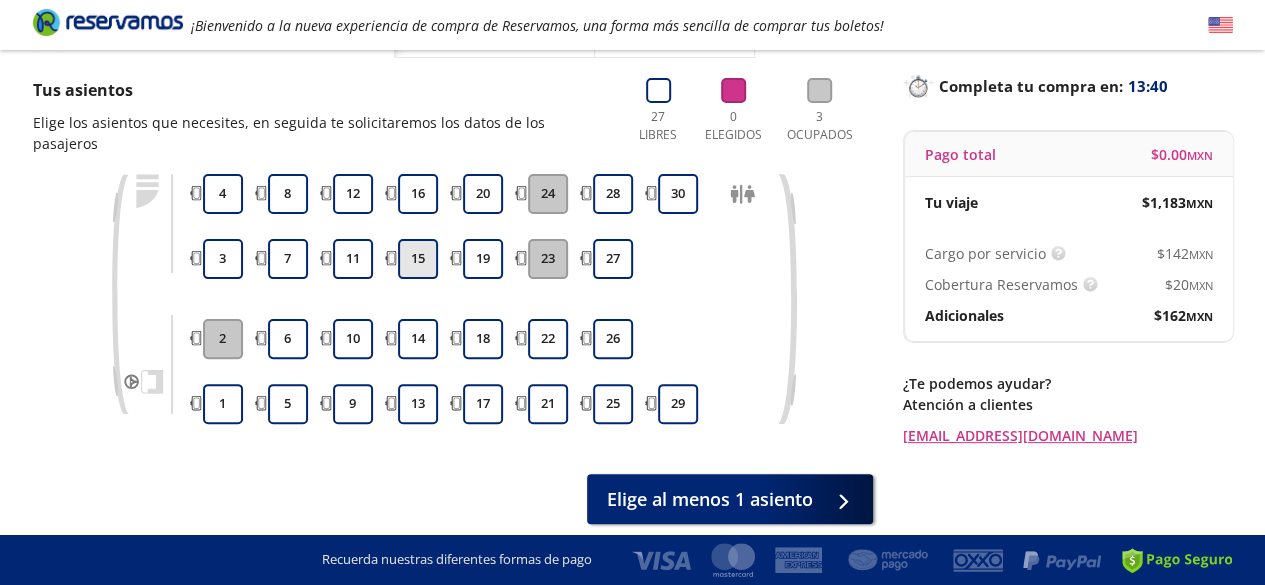 click on "15" at bounding box center [418, 259] 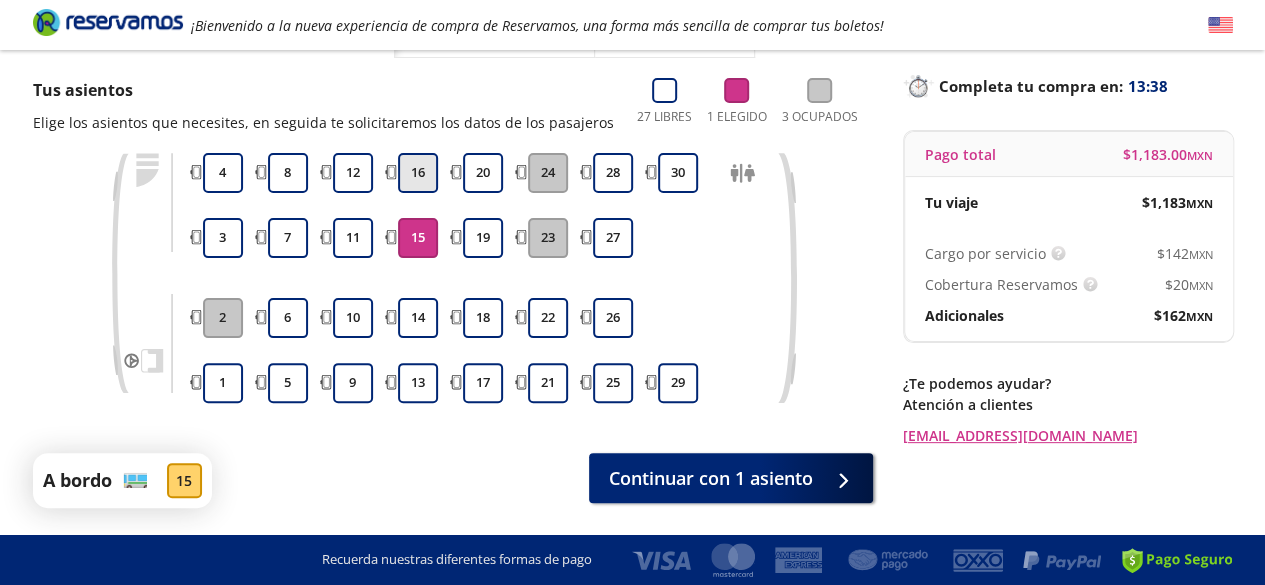 click on "16" at bounding box center (418, 173) 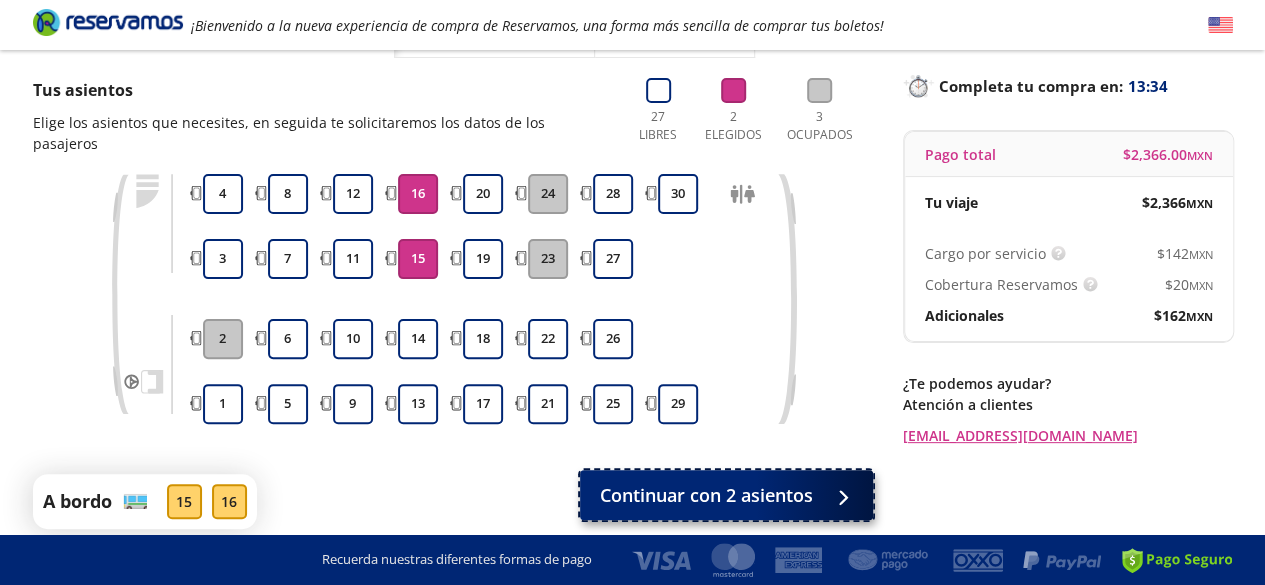 click at bounding box center [828, 494] 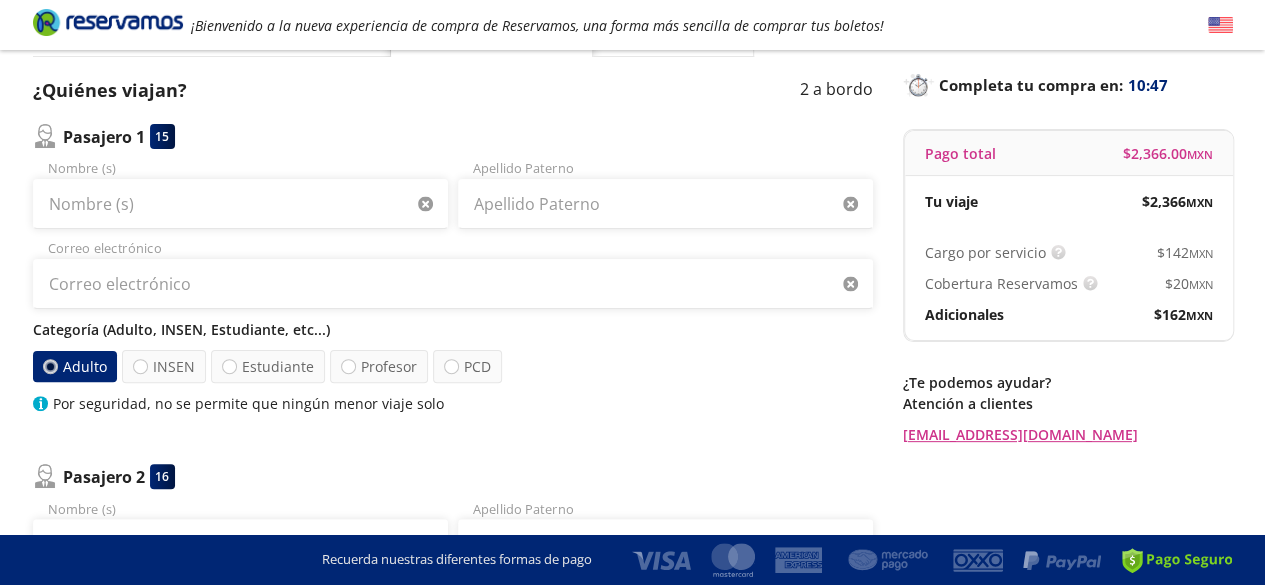 scroll, scrollTop: 0, scrollLeft: 0, axis: both 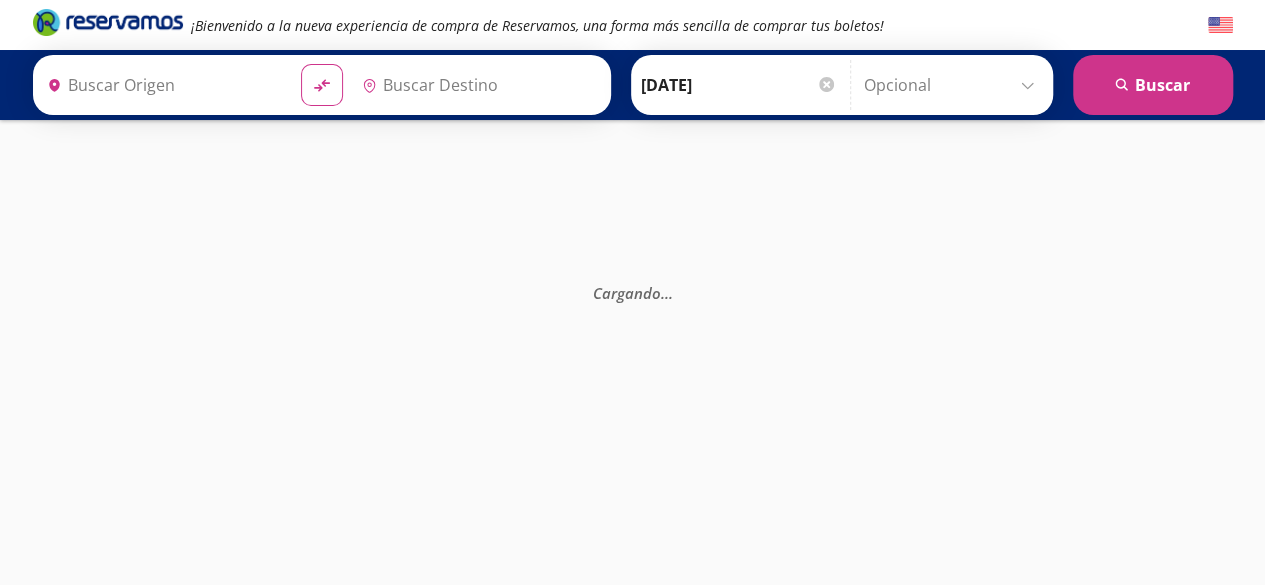 type on "Central Zapopan, [GEOGRAPHIC_DATA]" 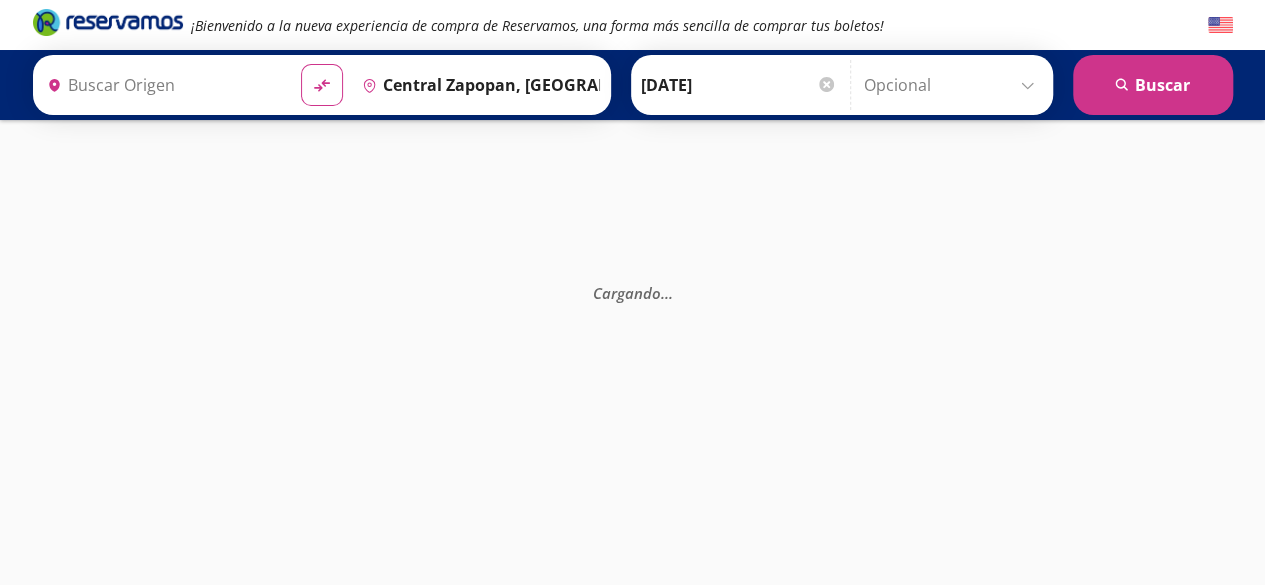type on "[GEOGRAPHIC_DATA], [GEOGRAPHIC_DATA]" 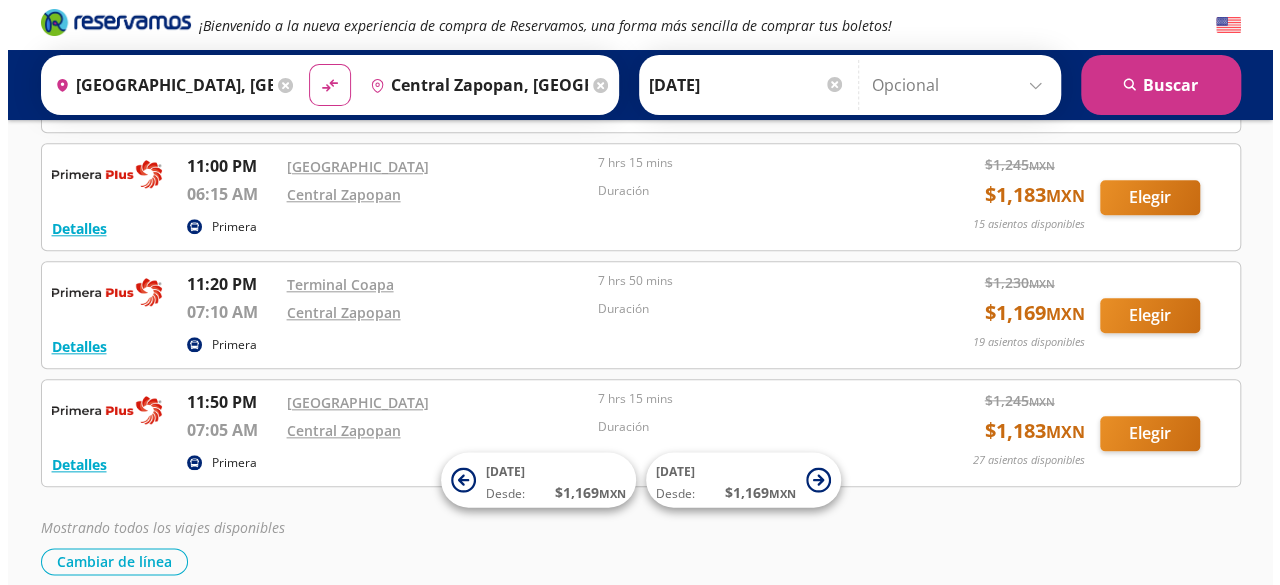 scroll, scrollTop: 917, scrollLeft: 0, axis: vertical 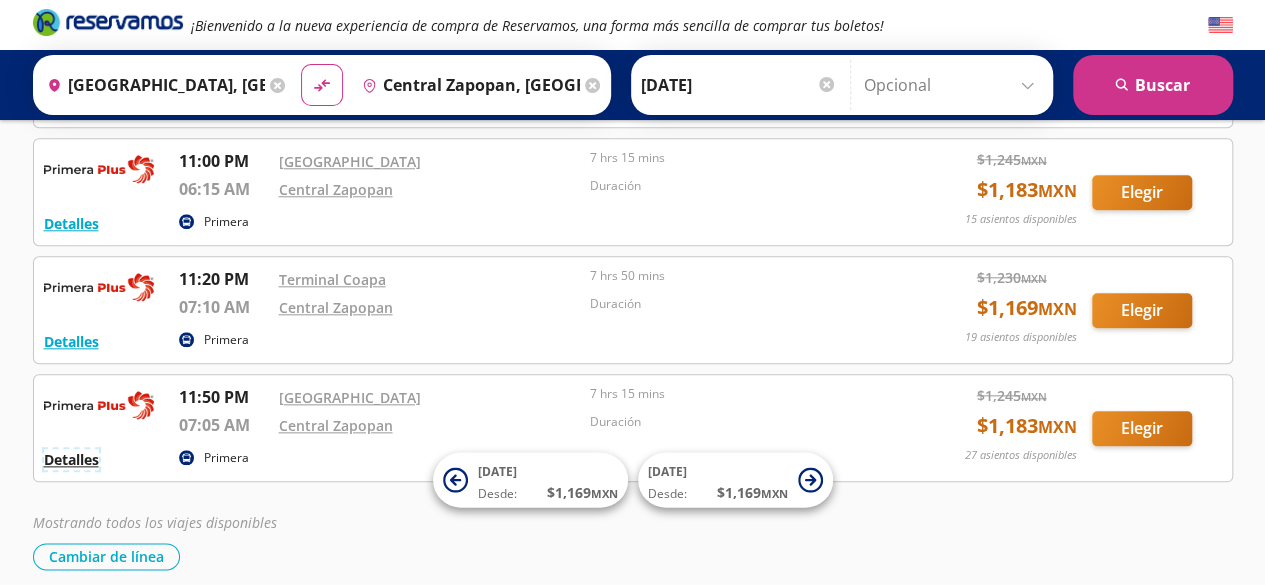 click on "Detalles" at bounding box center [71, 459] 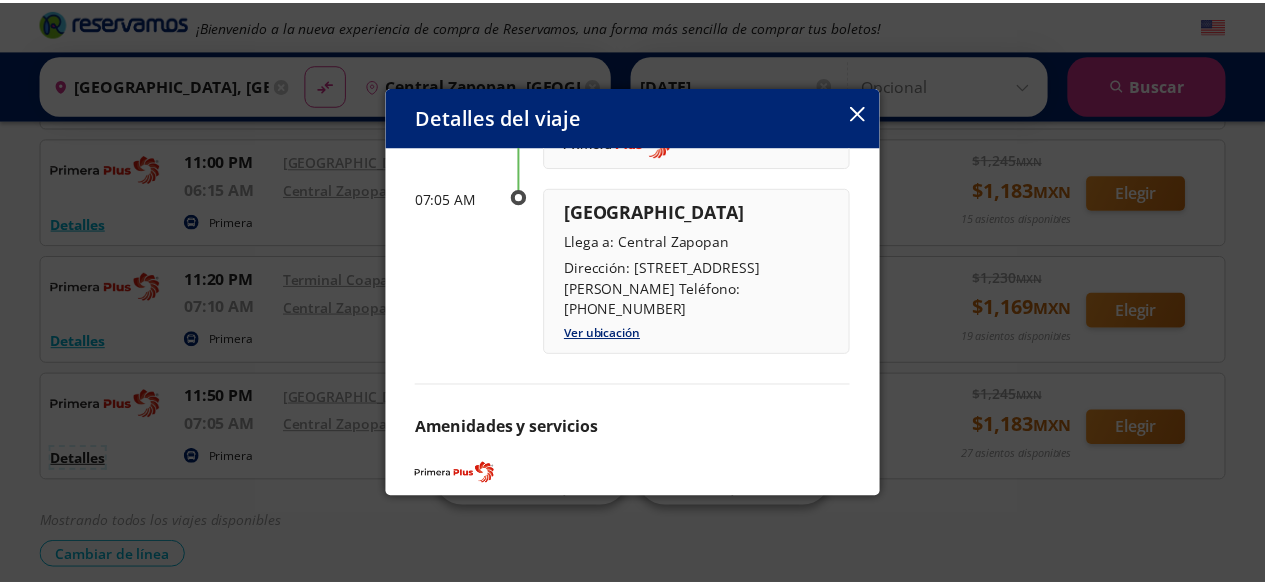 scroll, scrollTop: 350, scrollLeft: 0, axis: vertical 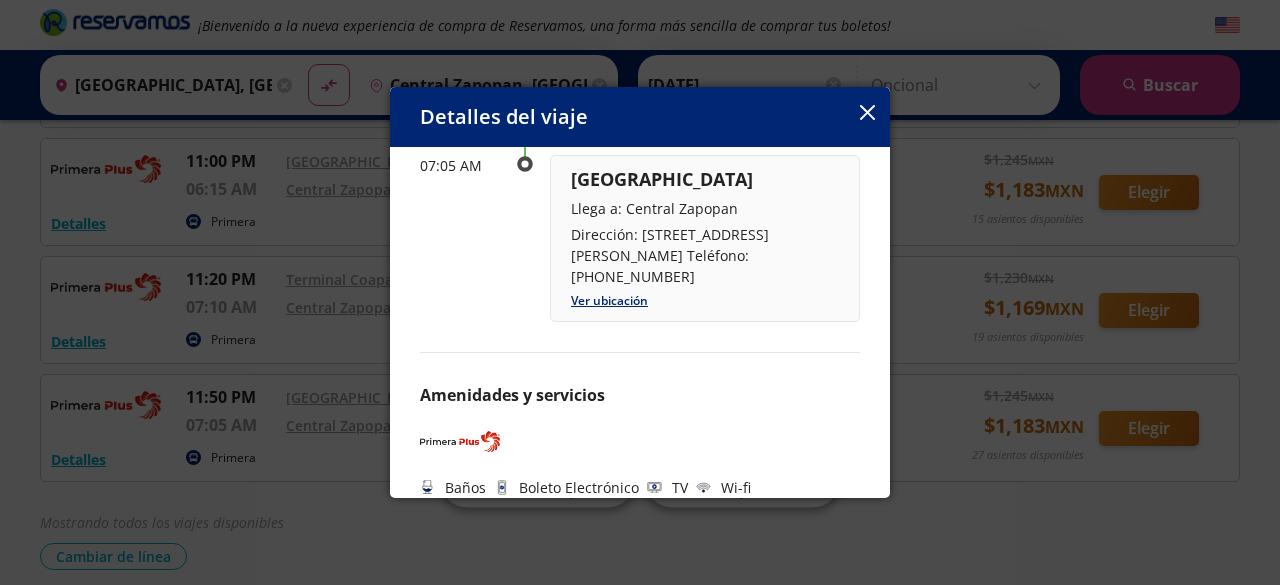 click at bounding box center [867, 114] 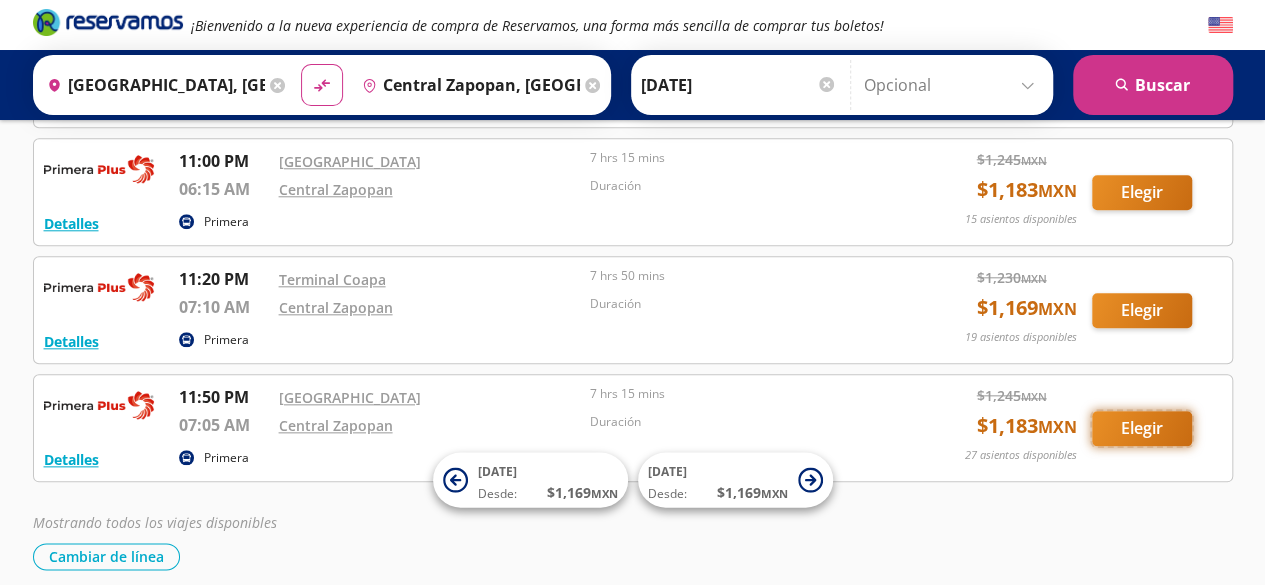click on "Elegir" at bounding box center [1142, 428] 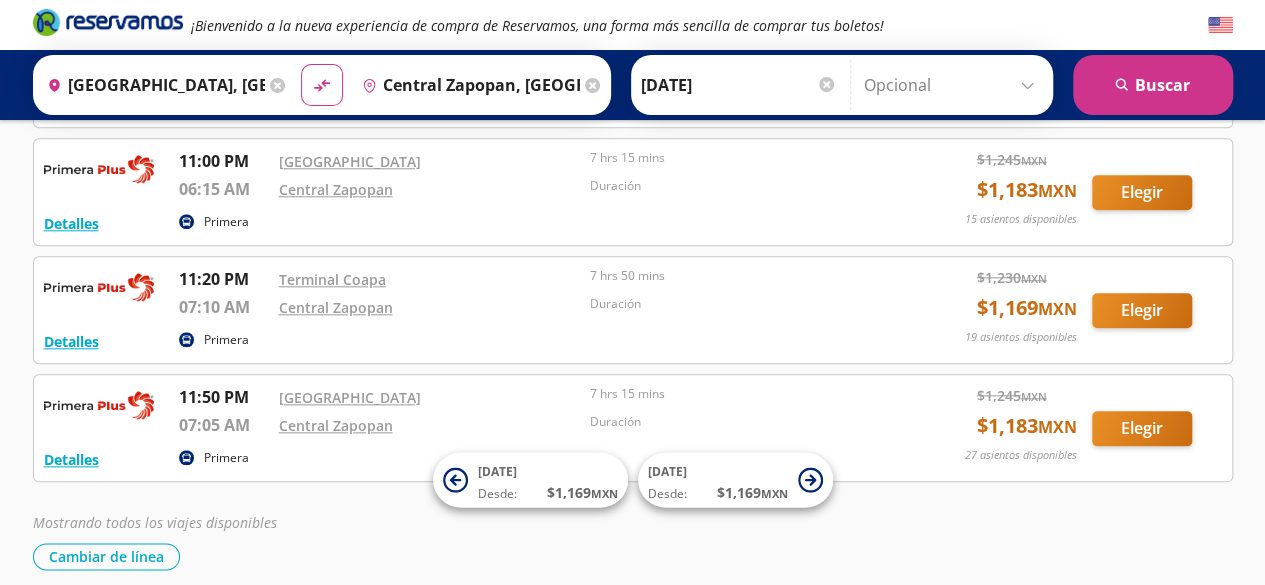 scroll, scrollTop: 0, scrollLeft: 0, axis: both 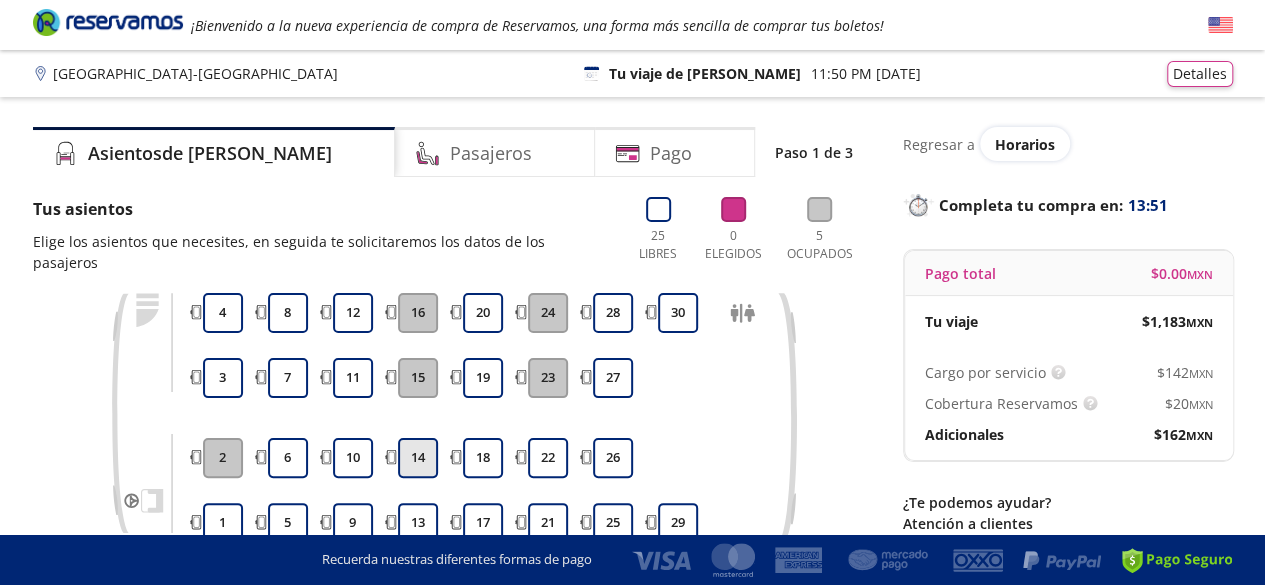click on "14" at bounding box center [418, 458] 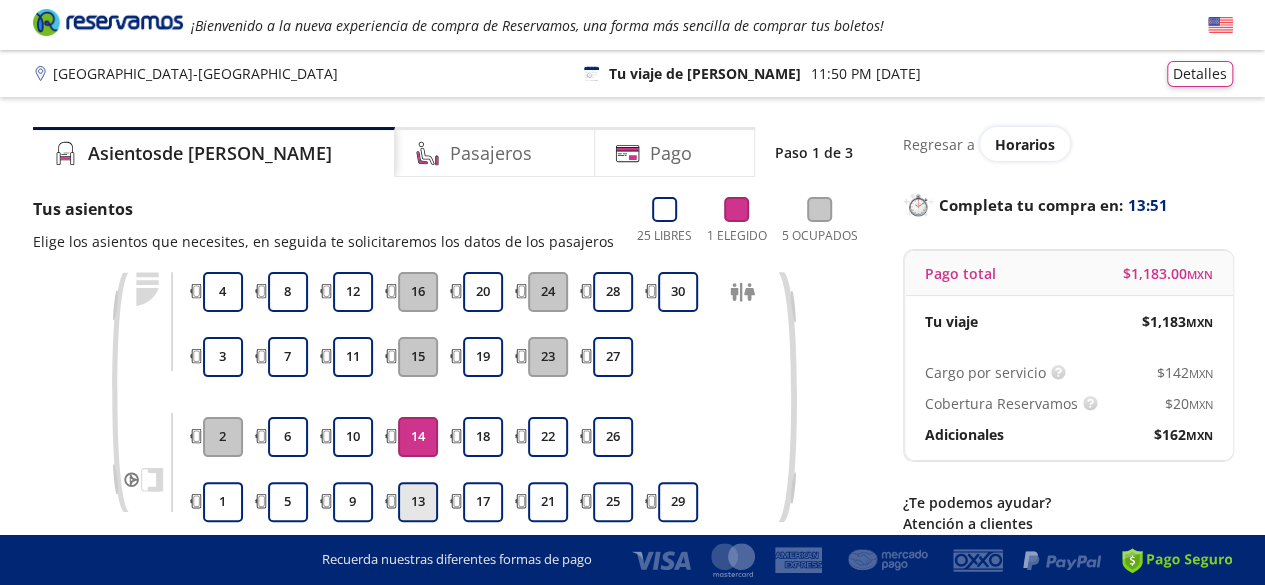 click on "13" at bounding box center (418, 502) 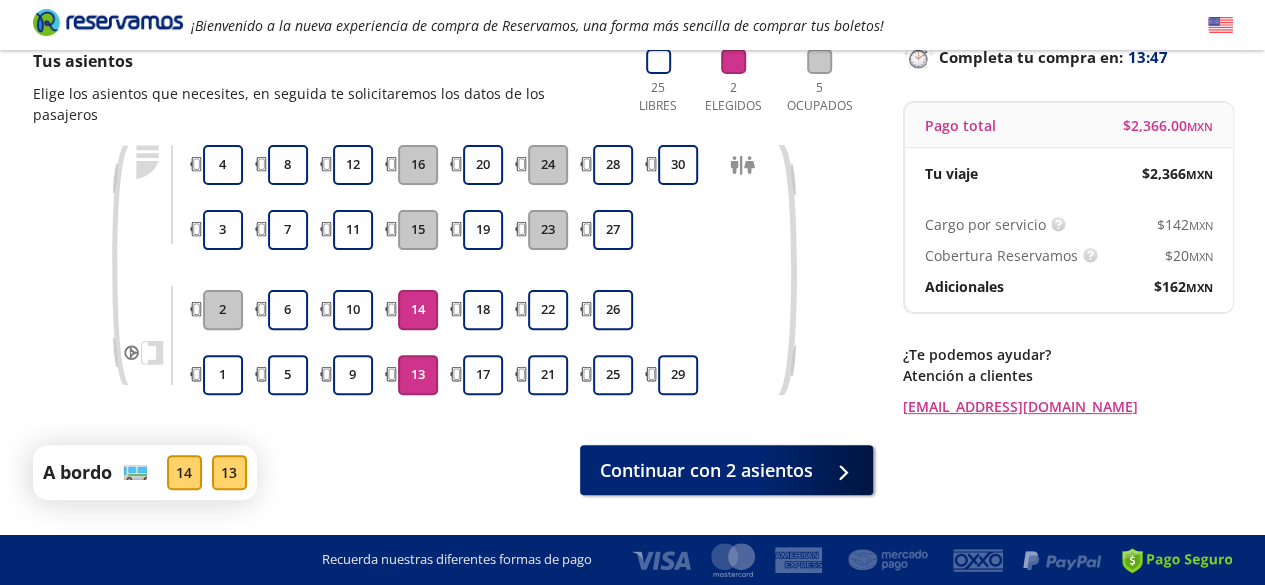 scroll, scrollTop: 156, scrollLeft: 0, axis: vertical 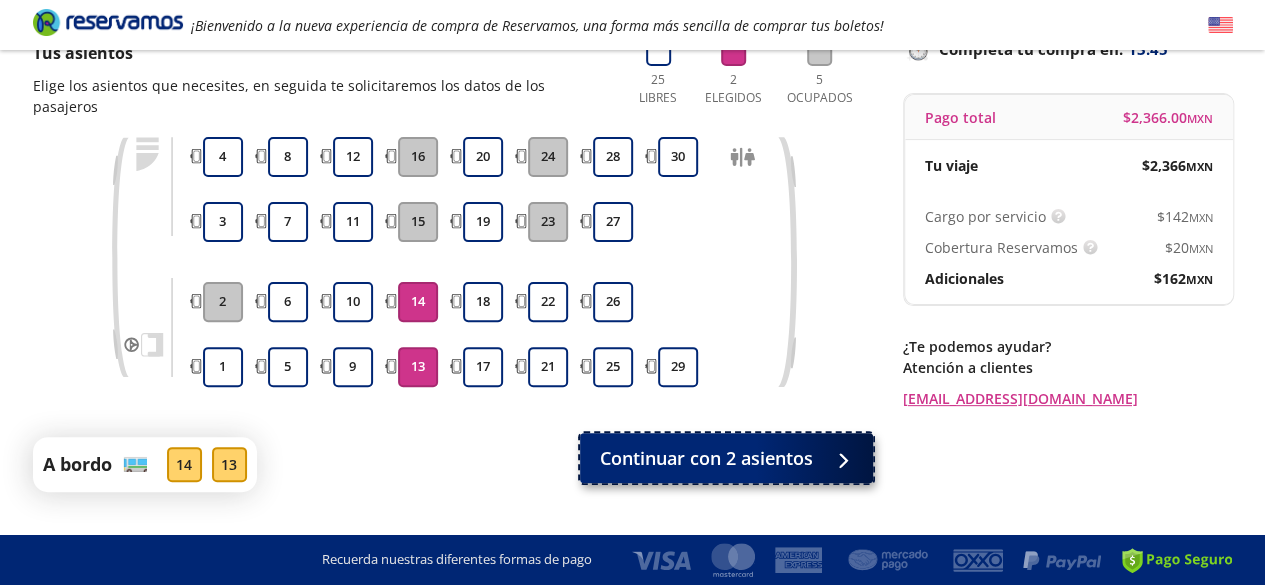 click on "Continuar con 2 asientos" at bounding box center (706, 458) 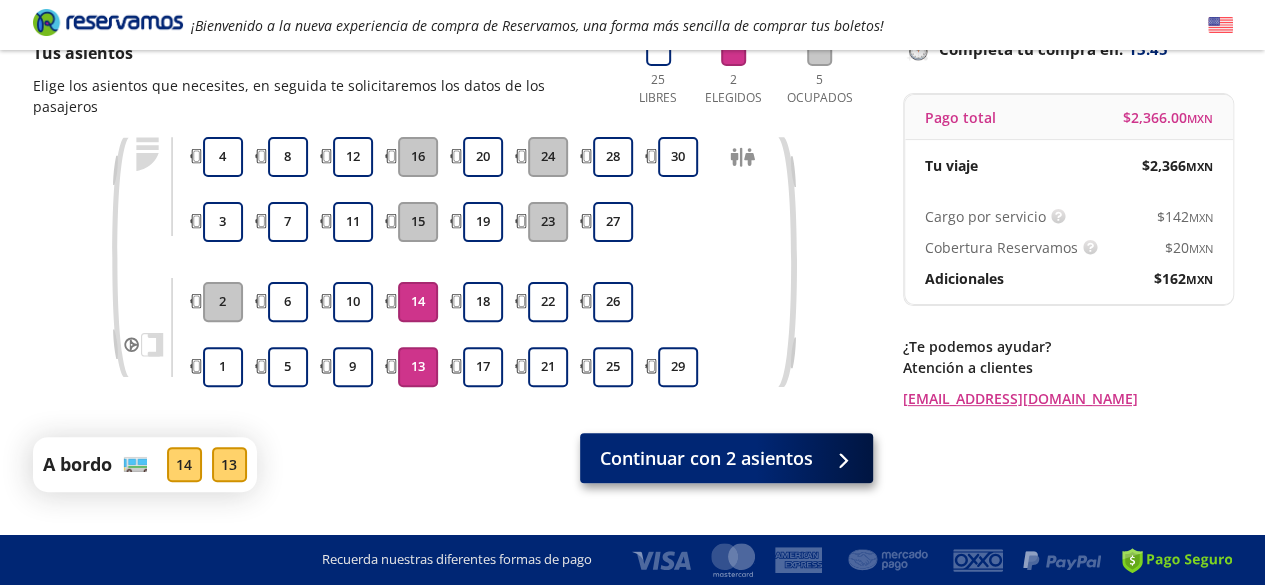 scroll, scrollTop: 0, scrollLeft: 0, axis: both 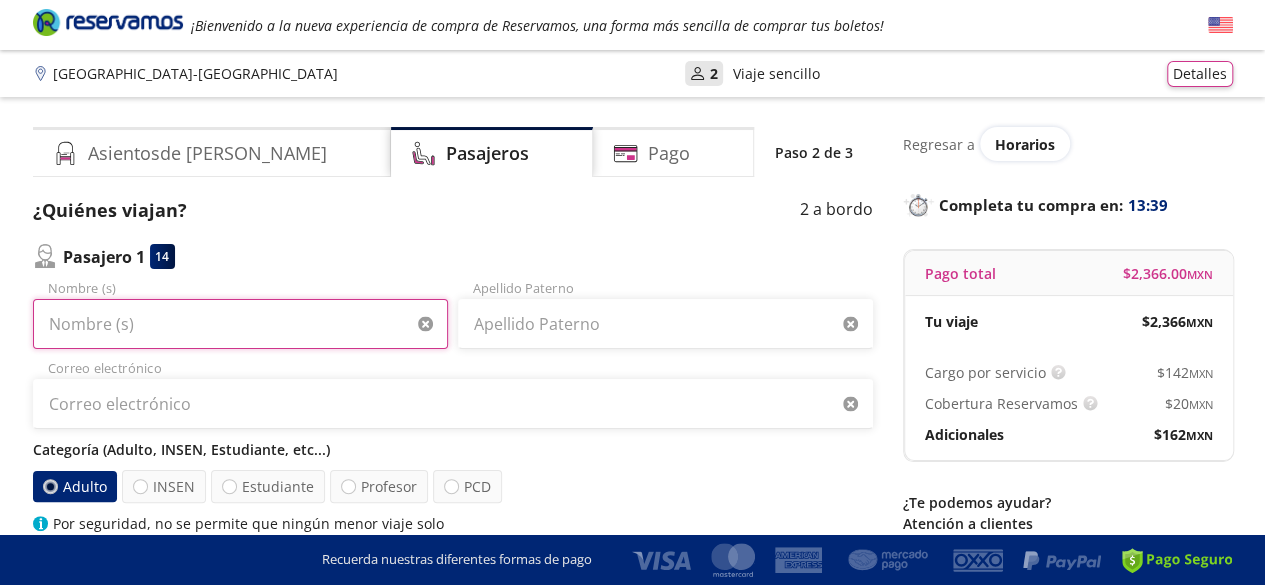 click on "Nombre (s)" at bounding box center (240, 324) 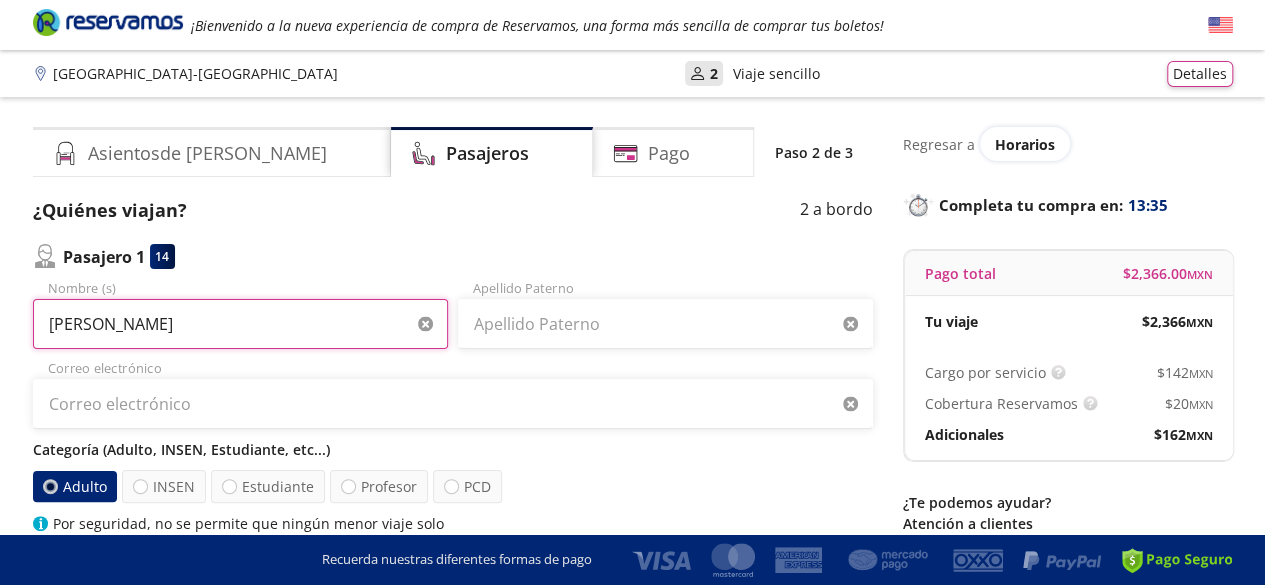 type on "[PERSON_NAME]" 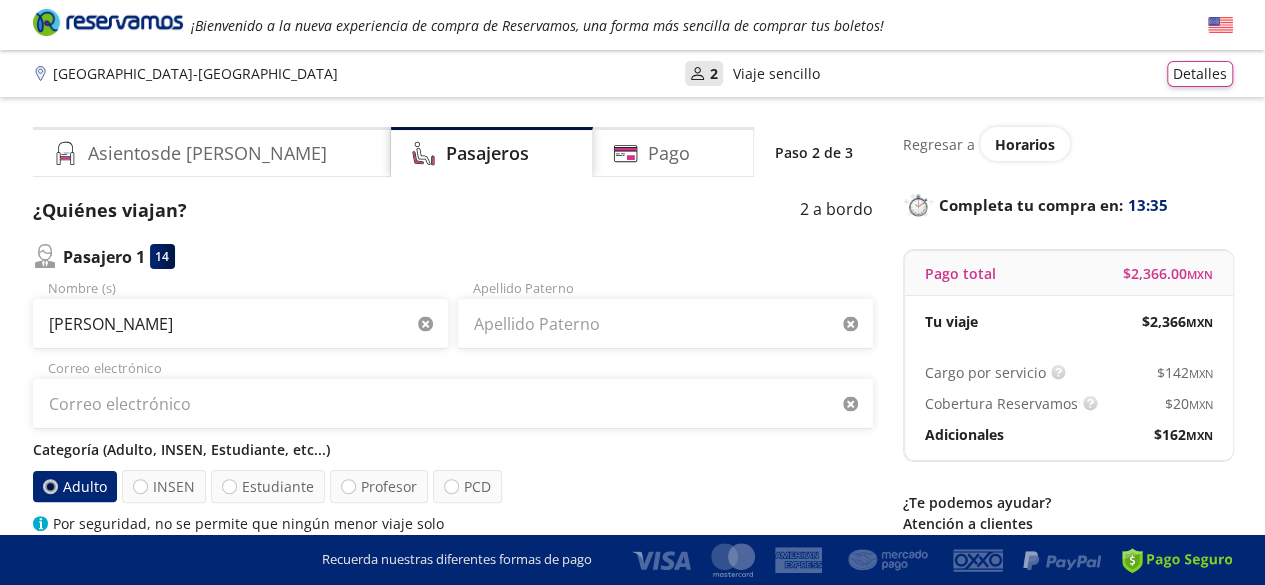 type 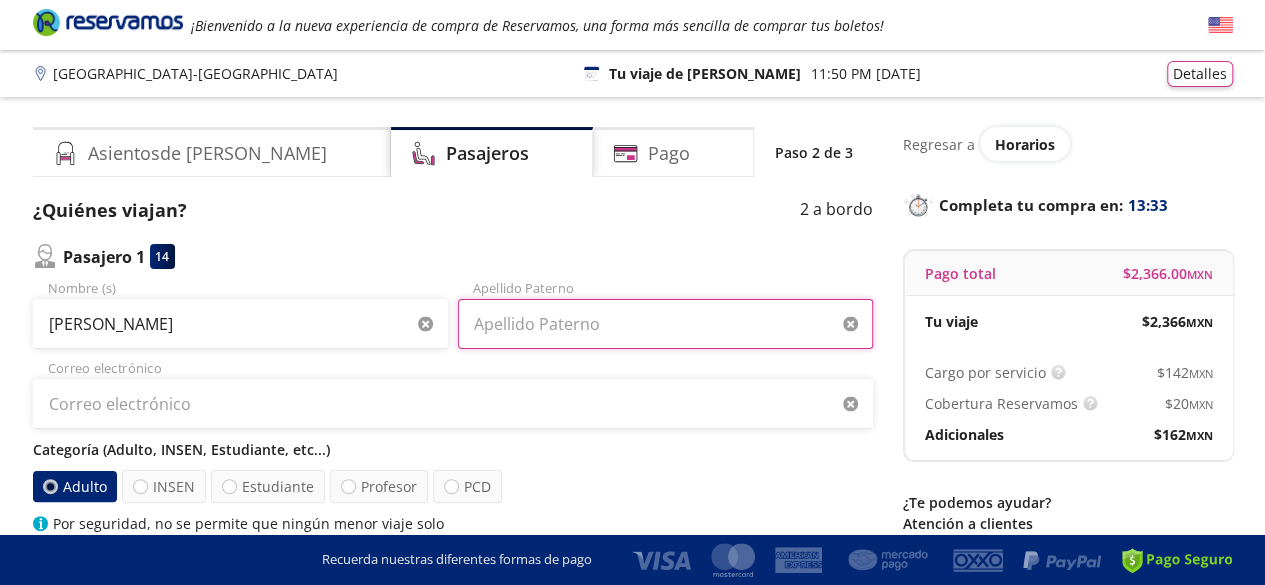 click on "Apellido Paterno" at bounding box center (665, 324) 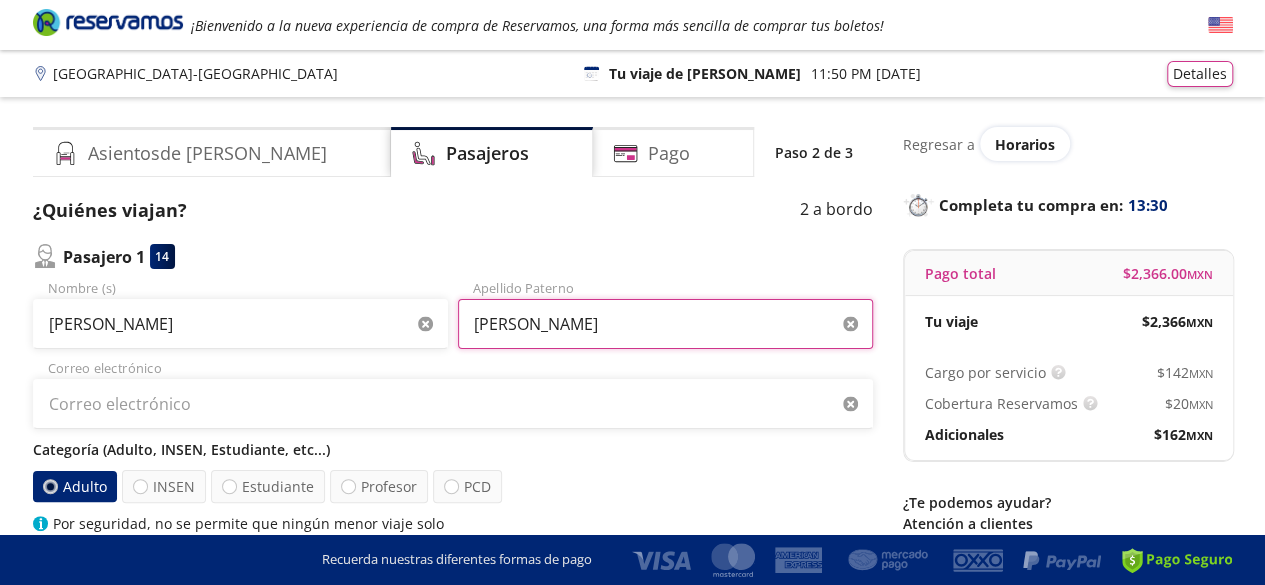 type on "[PERSON_NAME]" 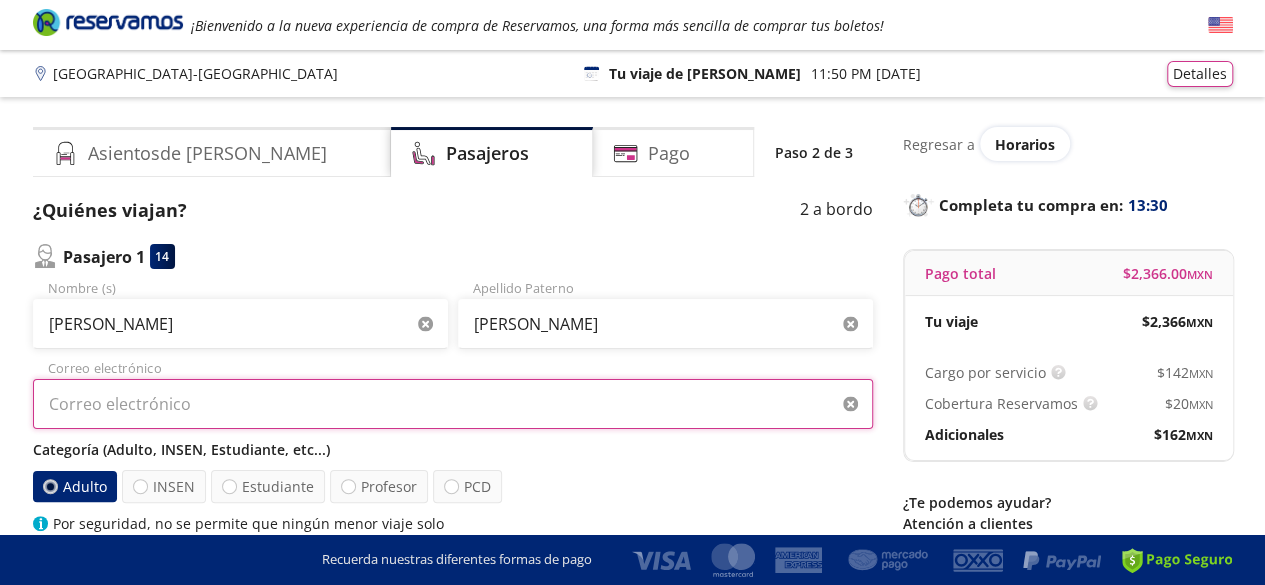 click on "Correo electrónico" at bounding box center (453, 404) 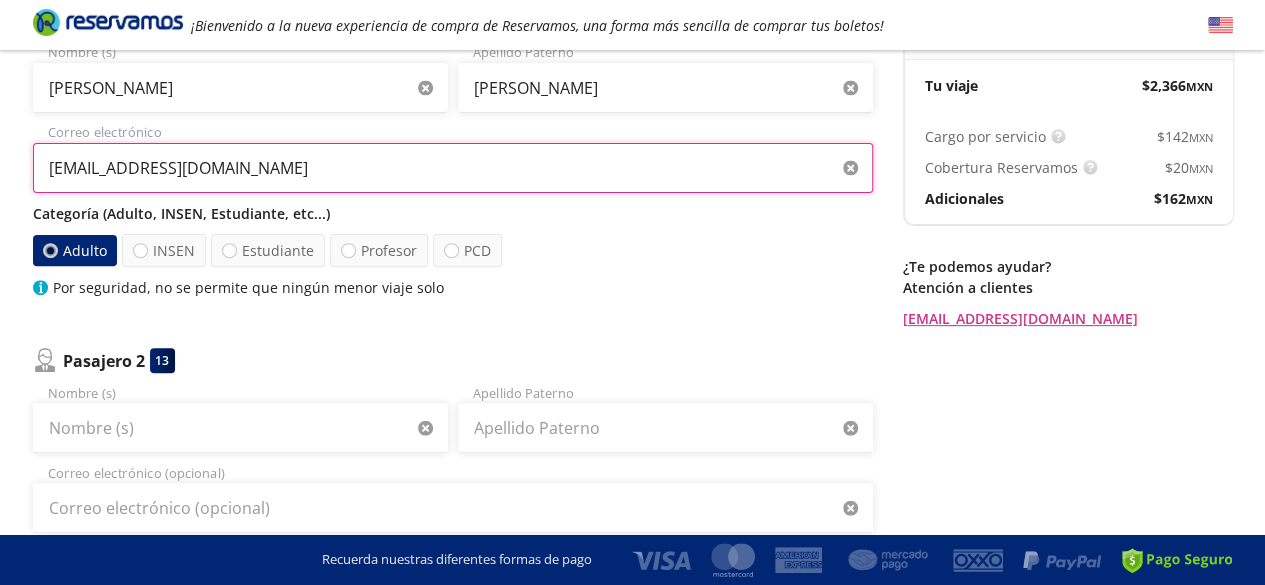 scroll, scrollTop: 242, scrollLeft: 0, axis: vertical 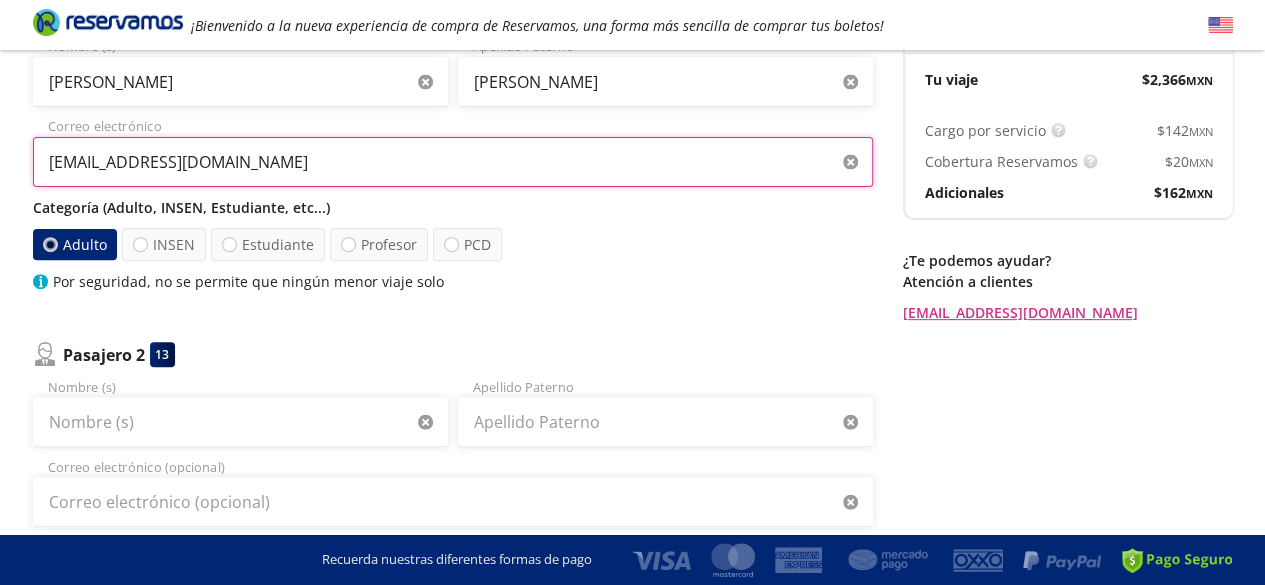 type on "[EMAIL_ADDRESS][DOMAIN_NAME]" 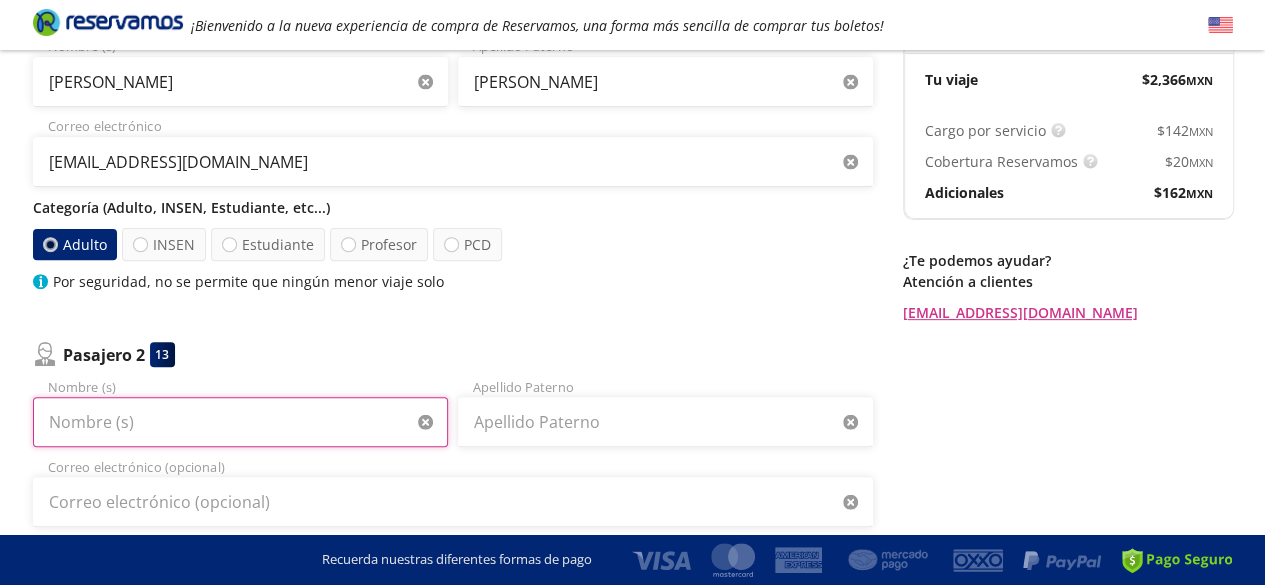 click on "Nombre (s)" at bounding box center [240, 422] 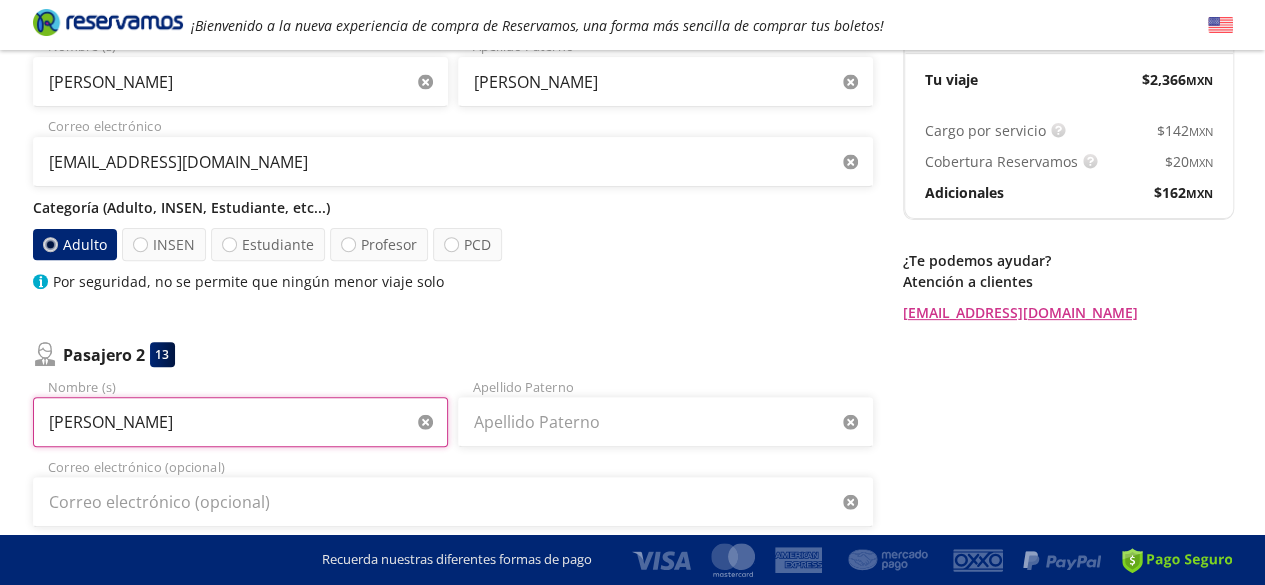 type on "[PERSON_NAME]" 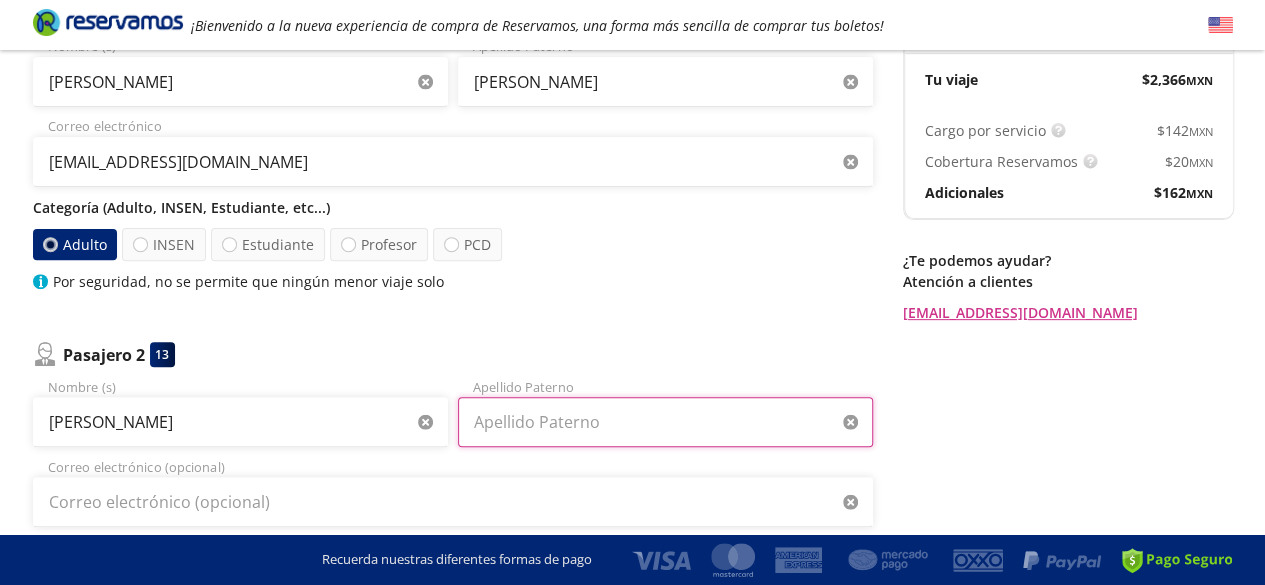 click on "Apellido Paterno" at bounding box center (665, 422) 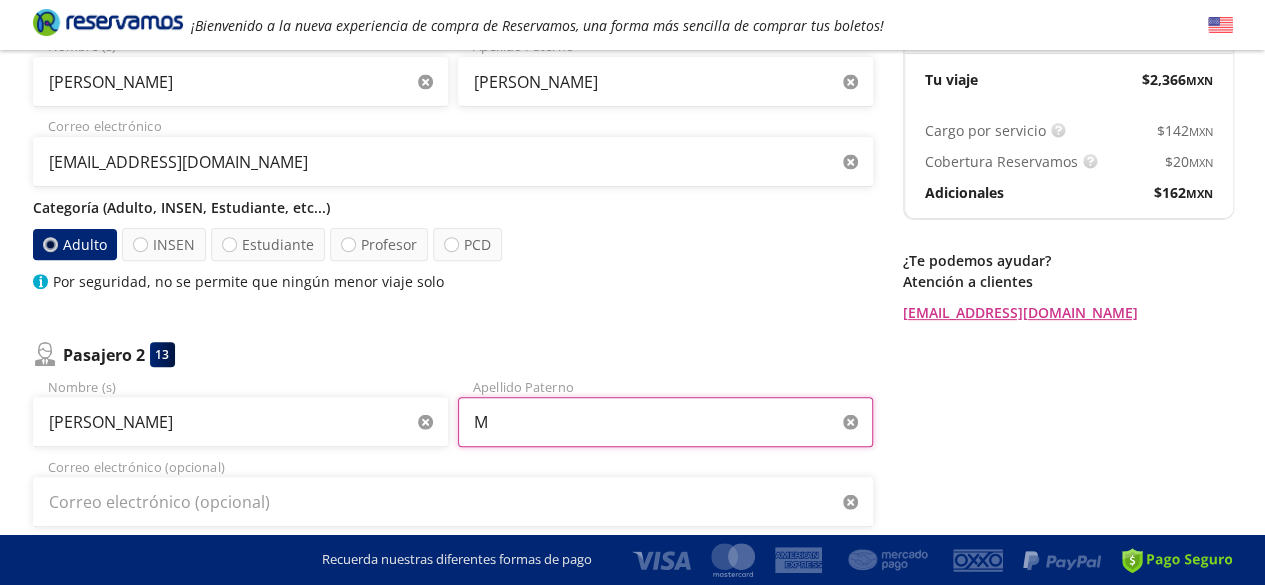 type on "M" 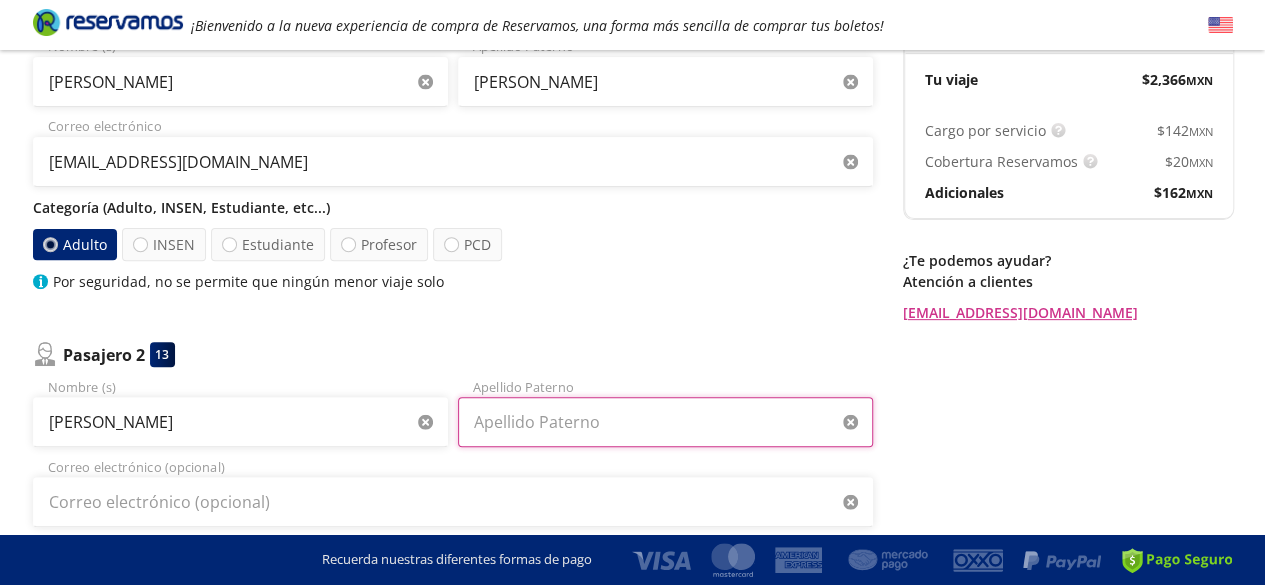 type on "e" 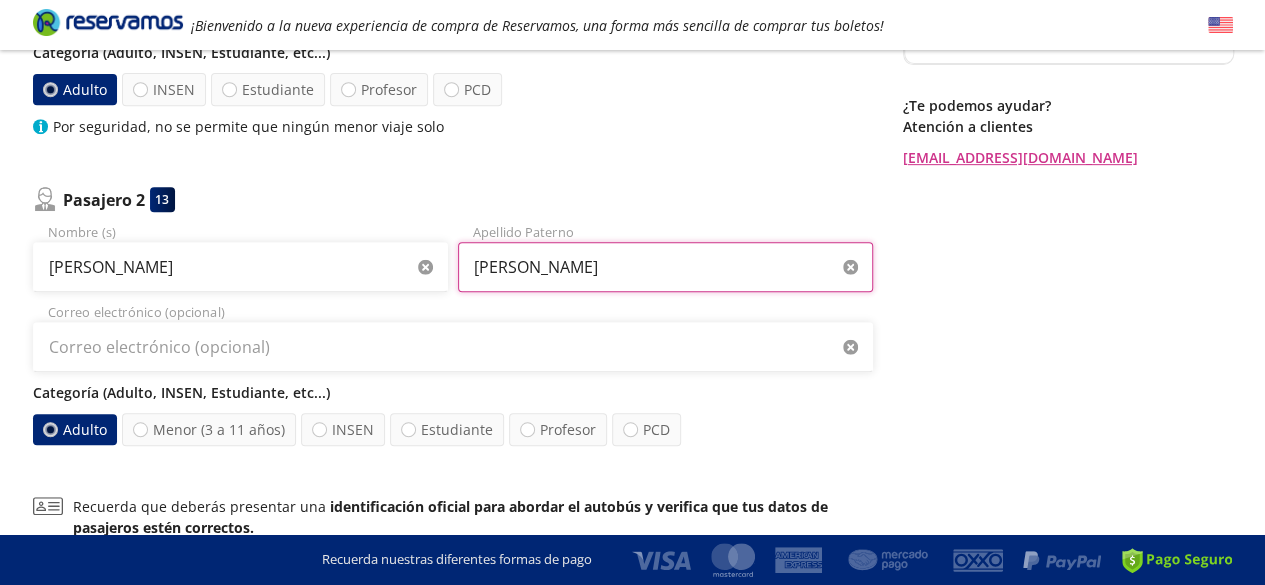 scroll, scrollTop: 398, scrollLeft: 0, axis: vertical 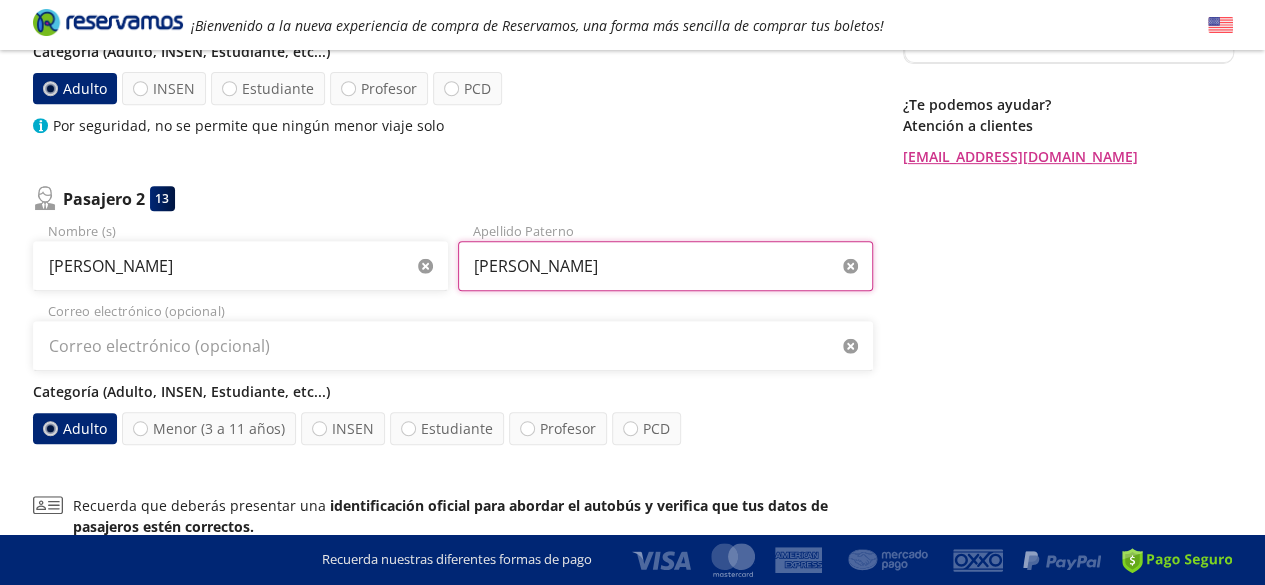 type on "[PERSON_NAME]" 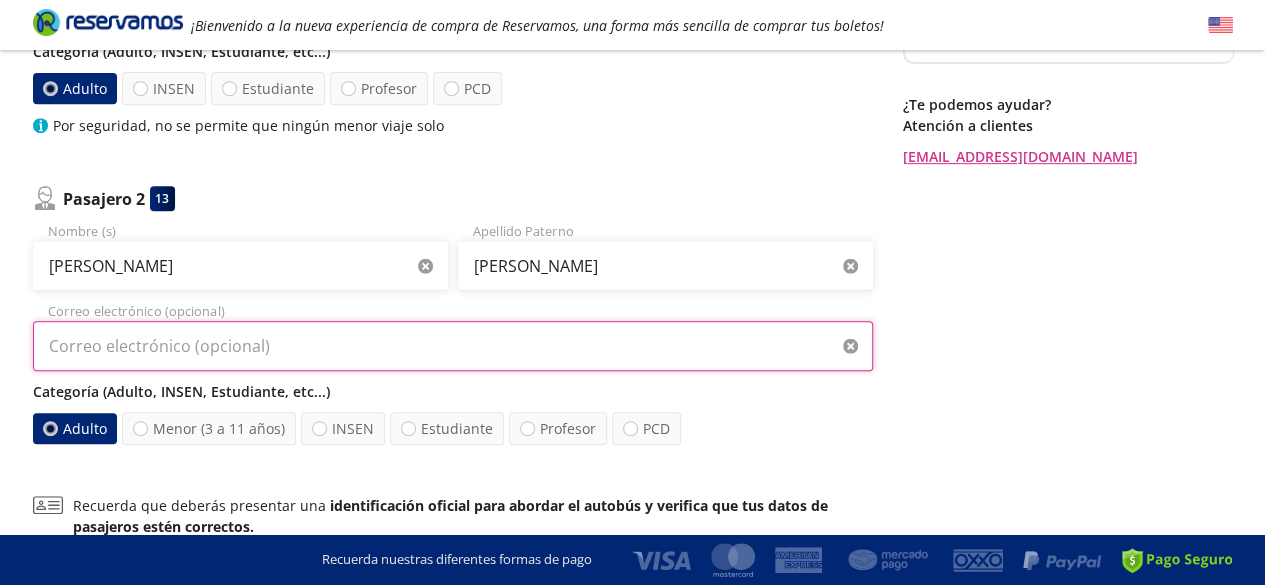 click on "Correo electrónico (opcional)" at bounding box center [453, 346] 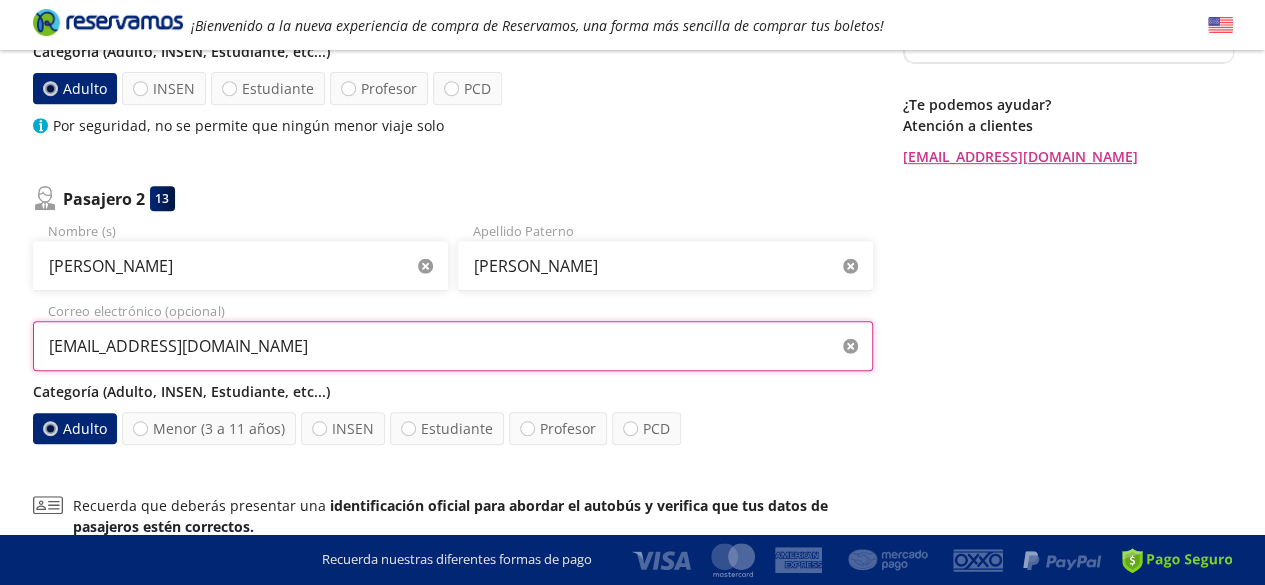 type on "[EMAIL_ADDRESS][DOMAIN_NAME]" 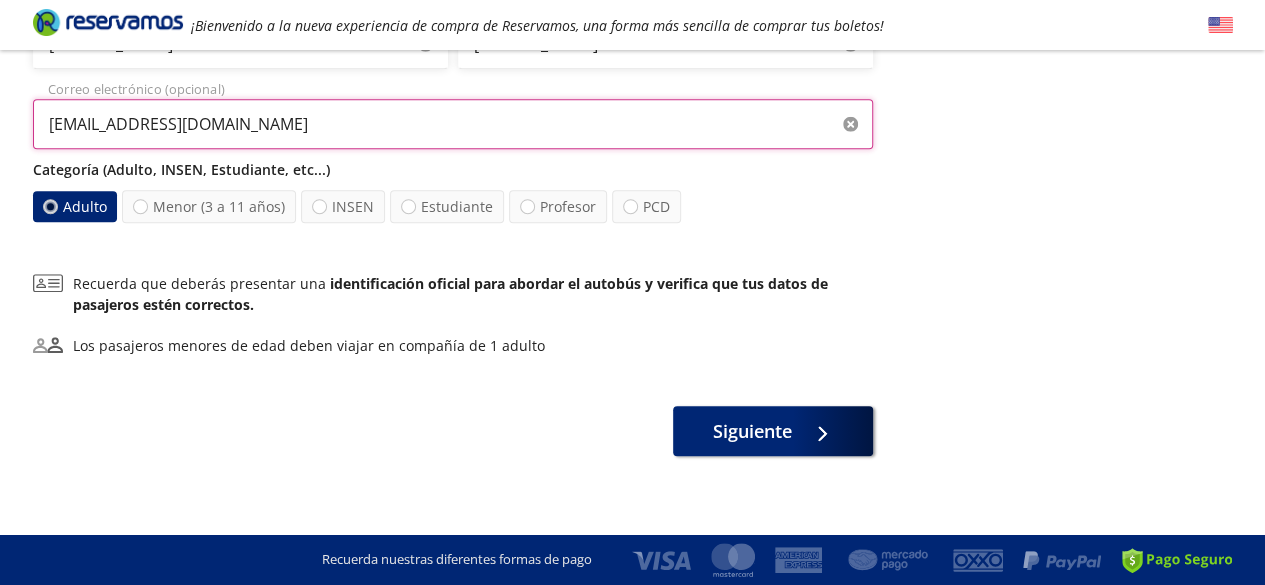 scroll, scrollTop: 630, scrollLeft: 0, axis: vertical 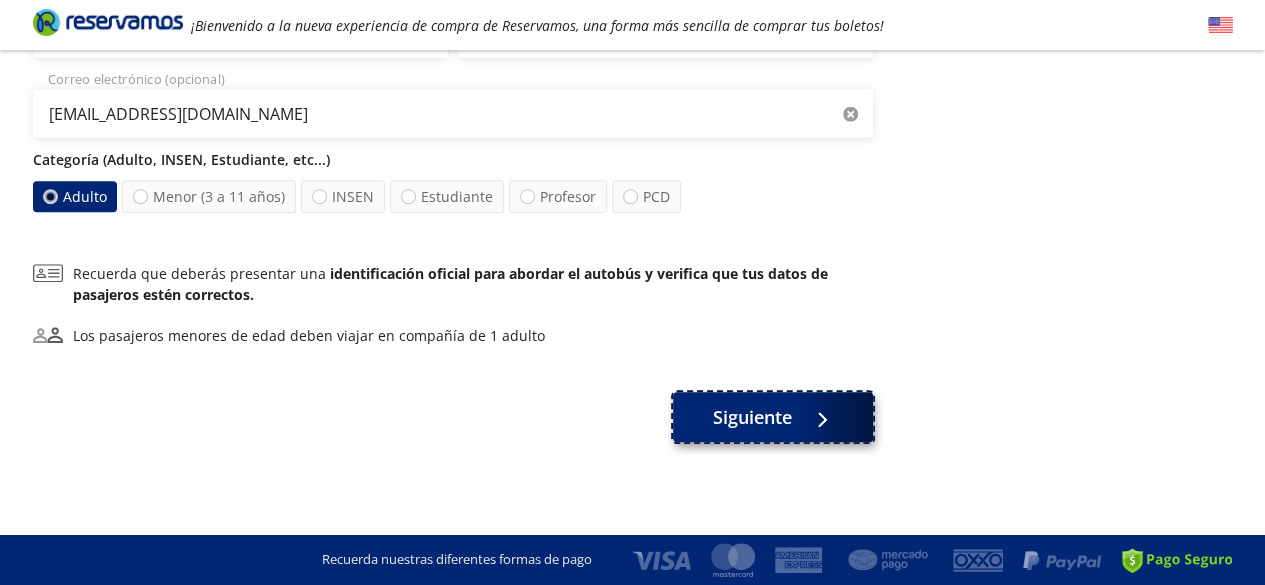click on "Siguiente" at bounding box center (773, 417) 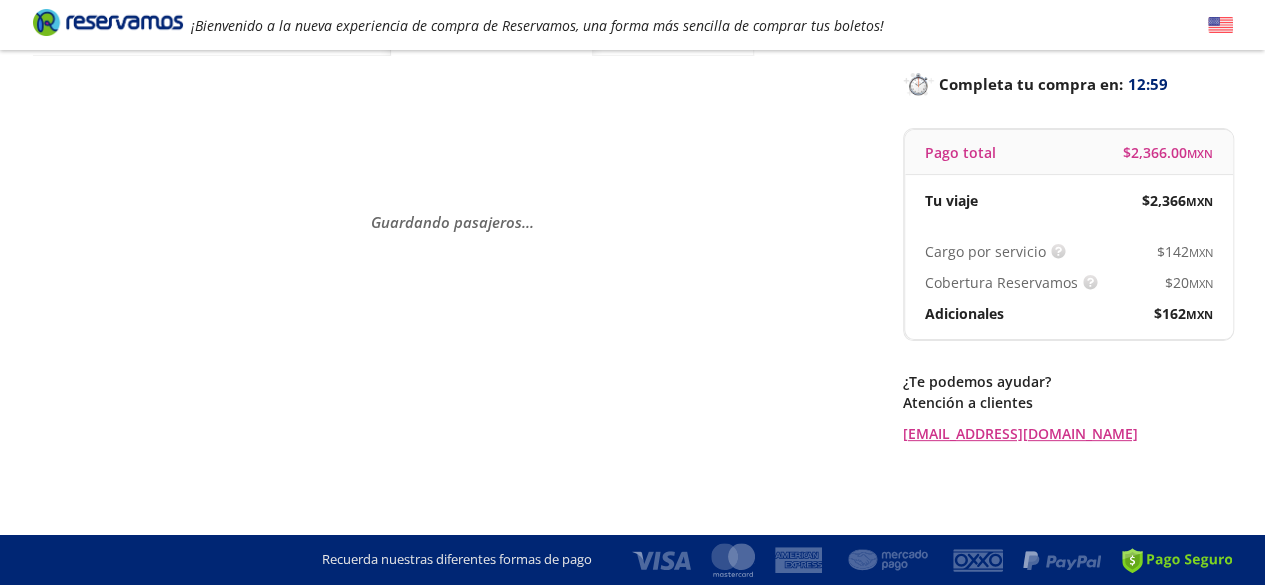 scroll, scrollTop: 0, scrollLeft: 0, axis: both 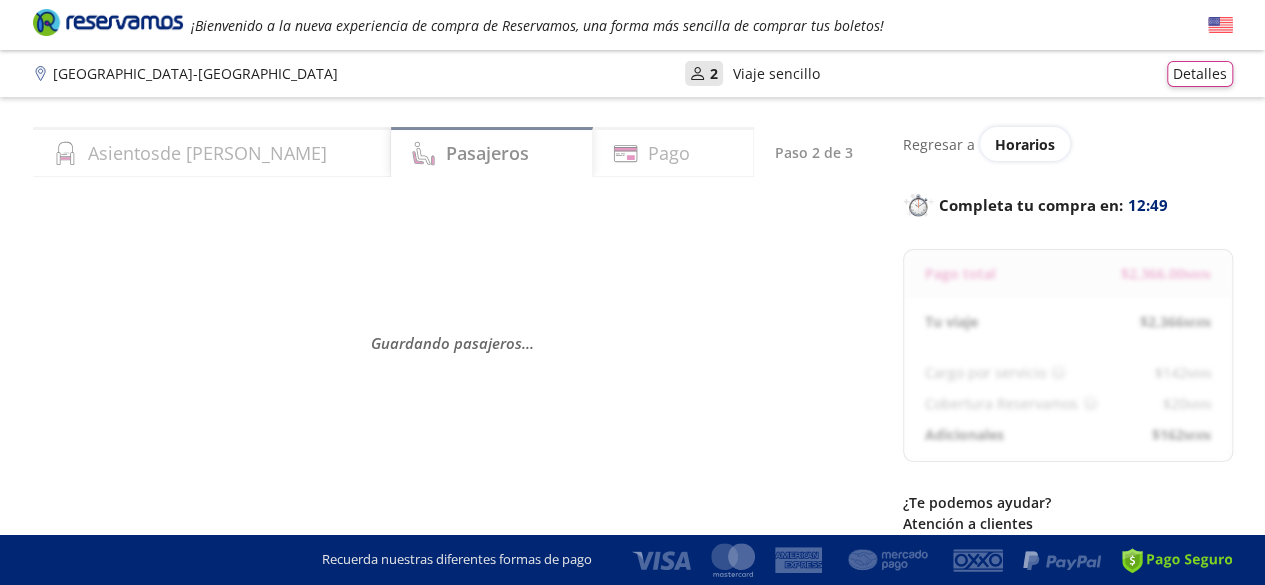 select on "MX" 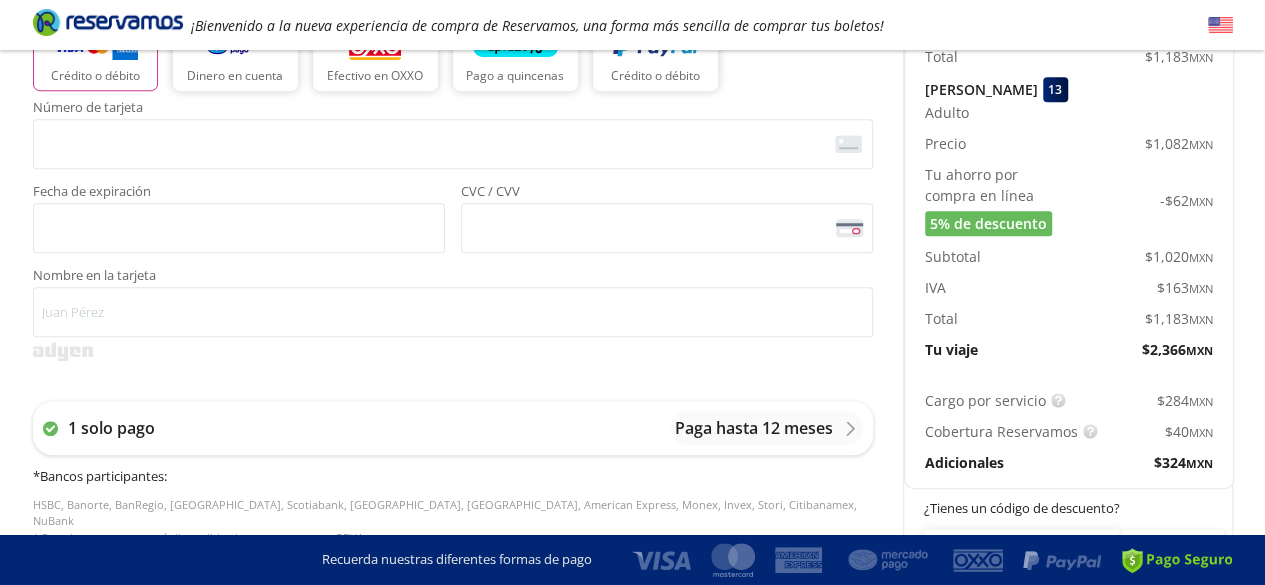 scroll, scrollTop: 497, scrollLeft: 0, axis: vertical 